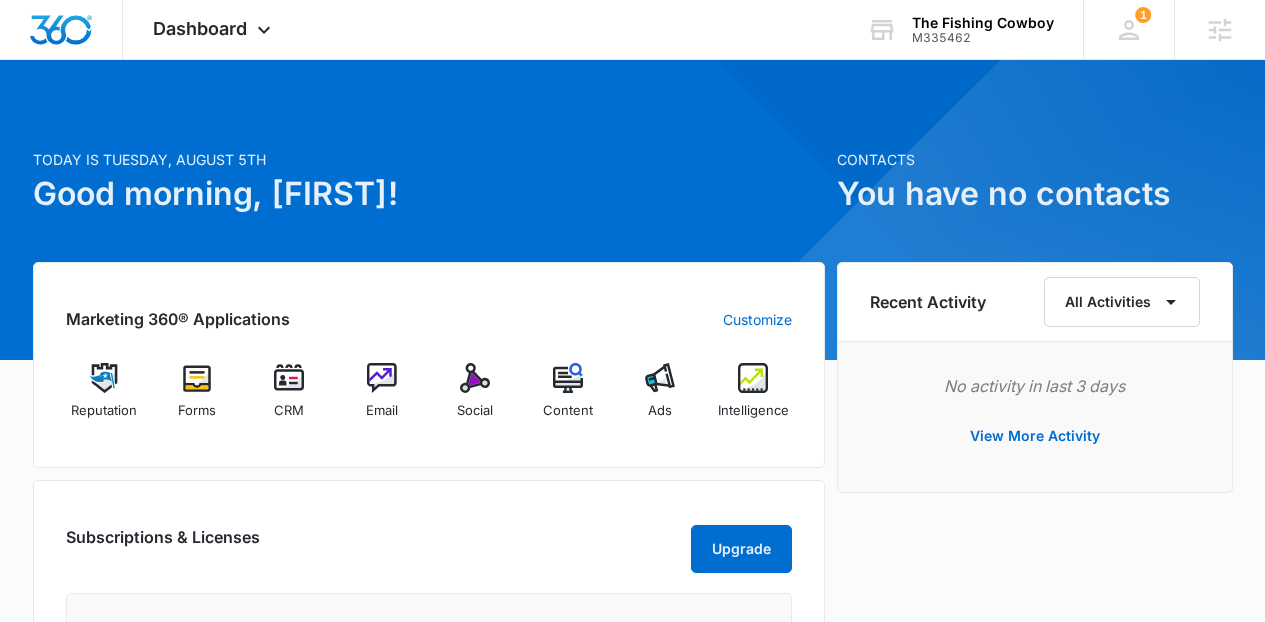 scroll, scrollTop: 0, scrollLeft: 0, axis: both 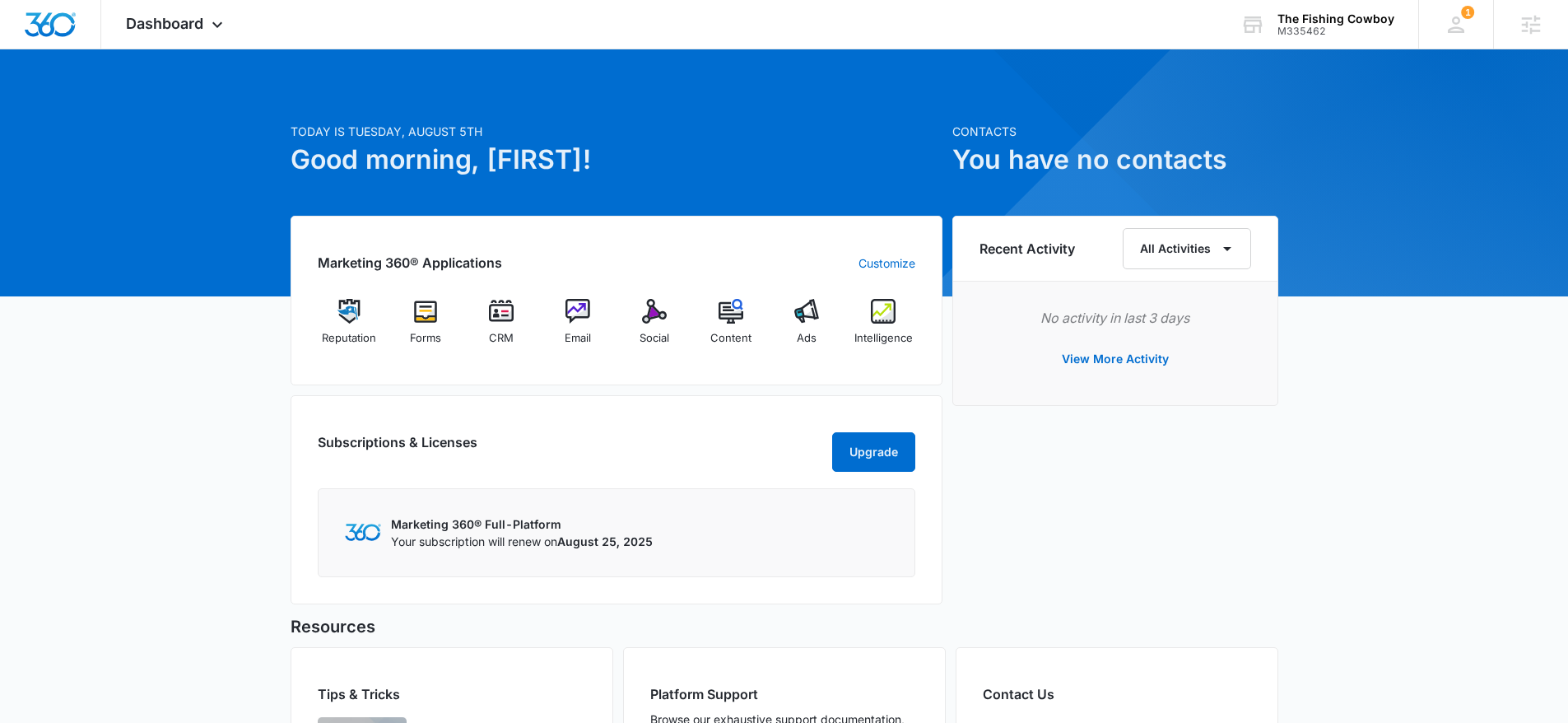 click on "Subscriptions & Licenses Upgrade Marketing 360® Full-Platform Your subscription will renew on [DATE]" at bounding box center [616, 500] 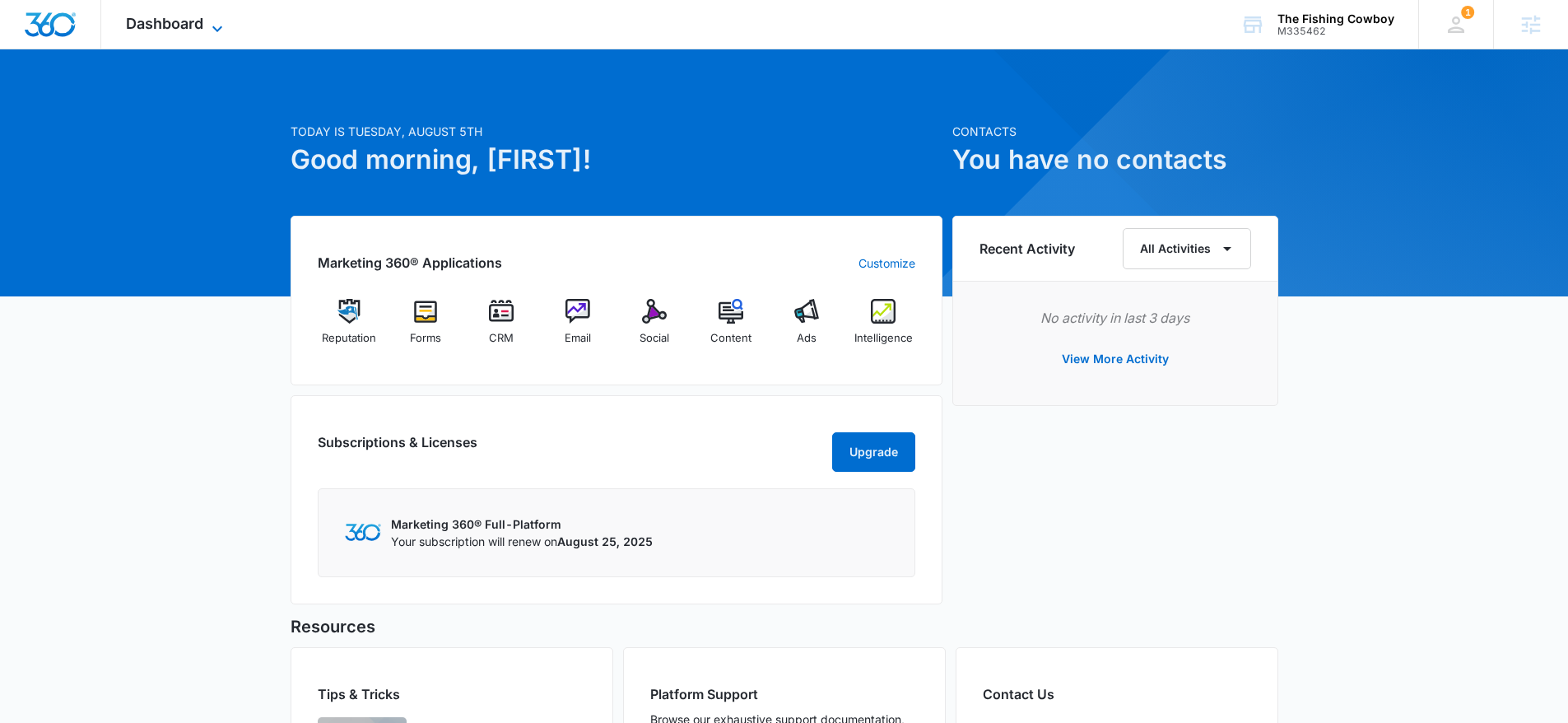click on "Dashboard" at bounding box center [165, 23] 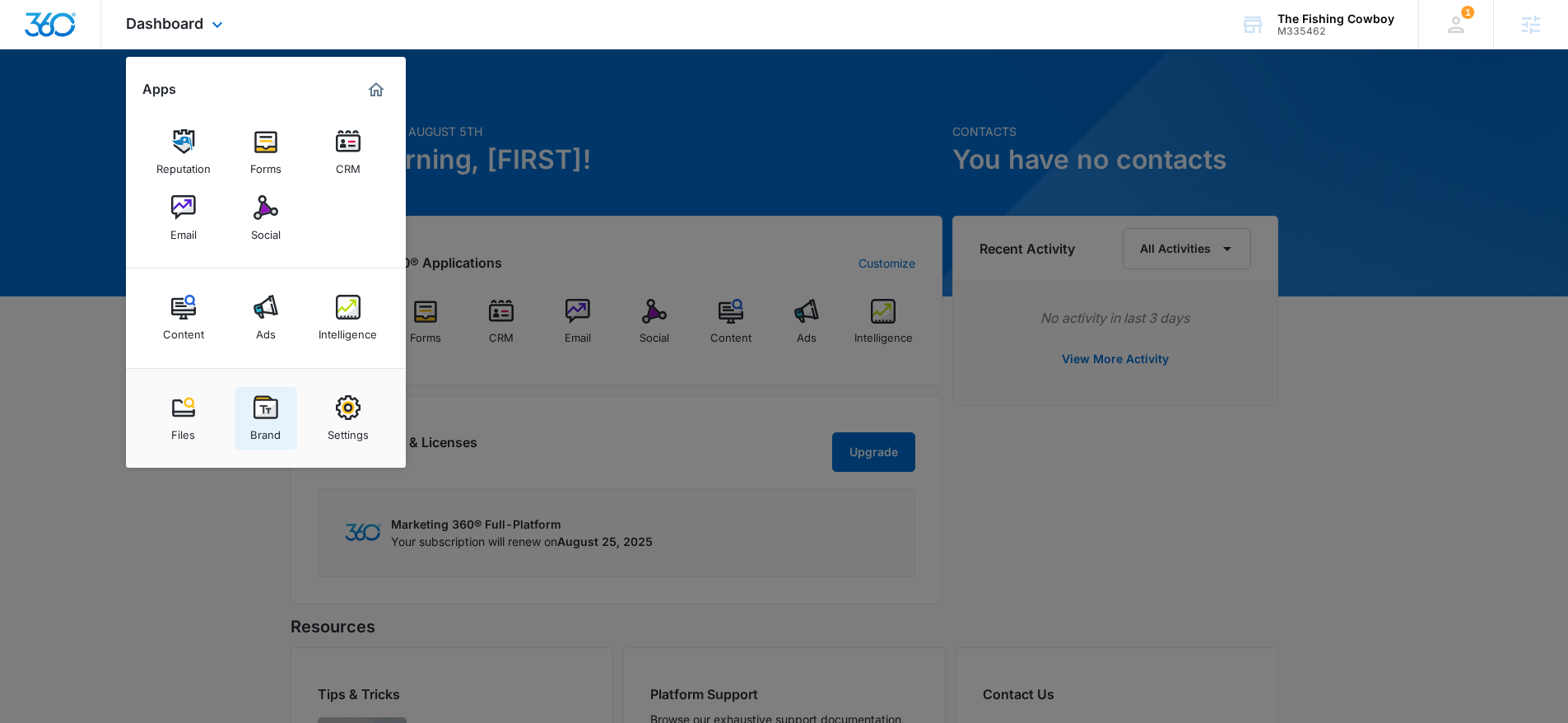 click at bounding box center [266, 408] 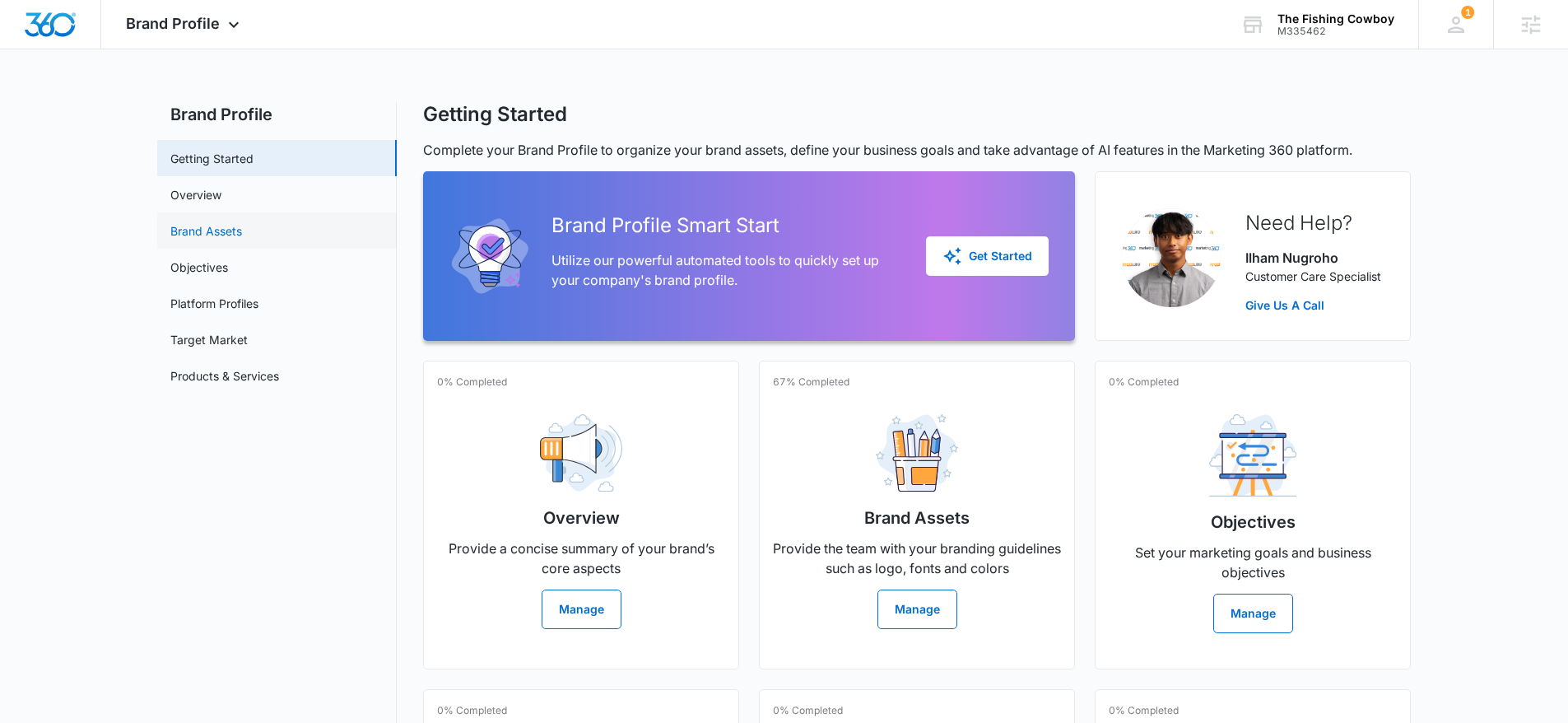 click on "Brand Assets" at bounding box center (206, 231) 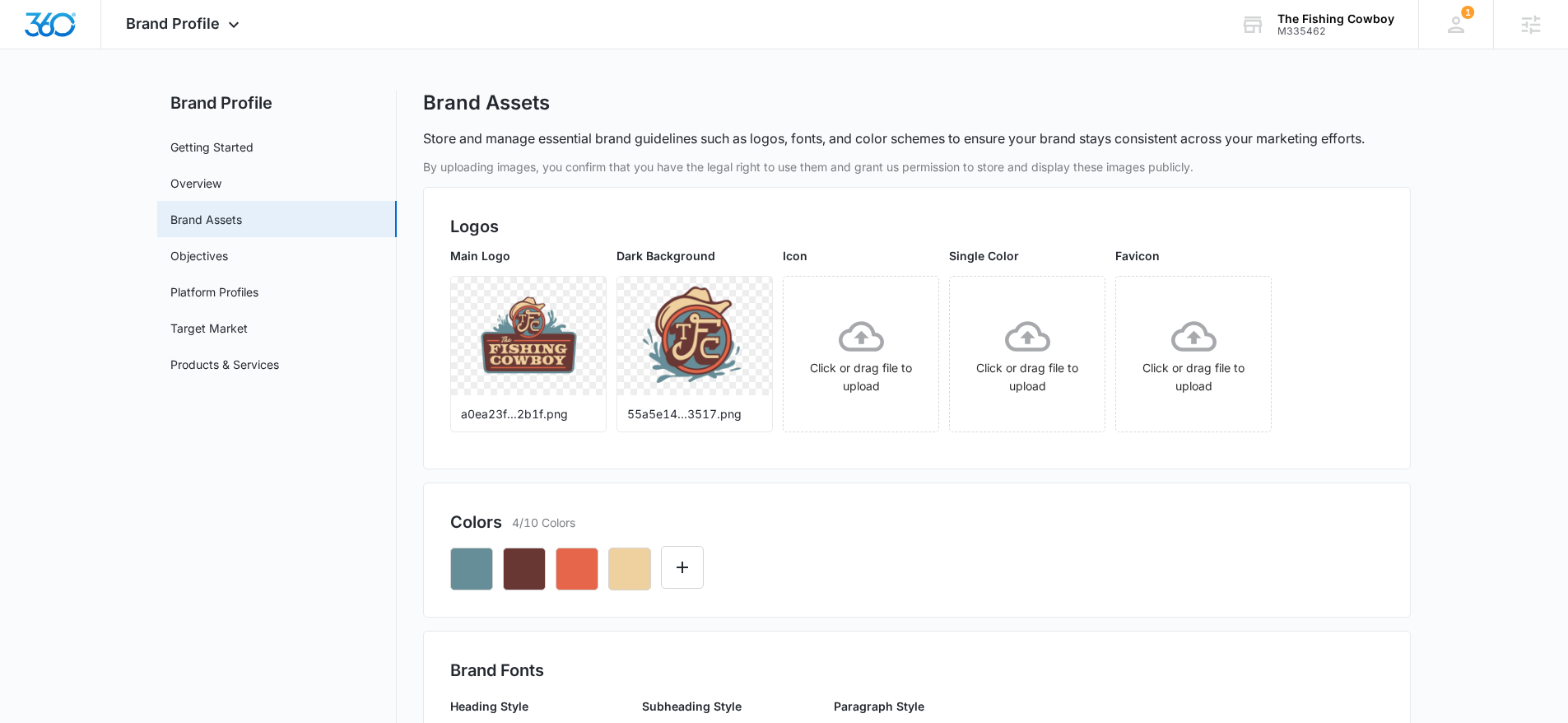 scroll, scrollTop: 24, scrollLeft: 0, axis: vertical 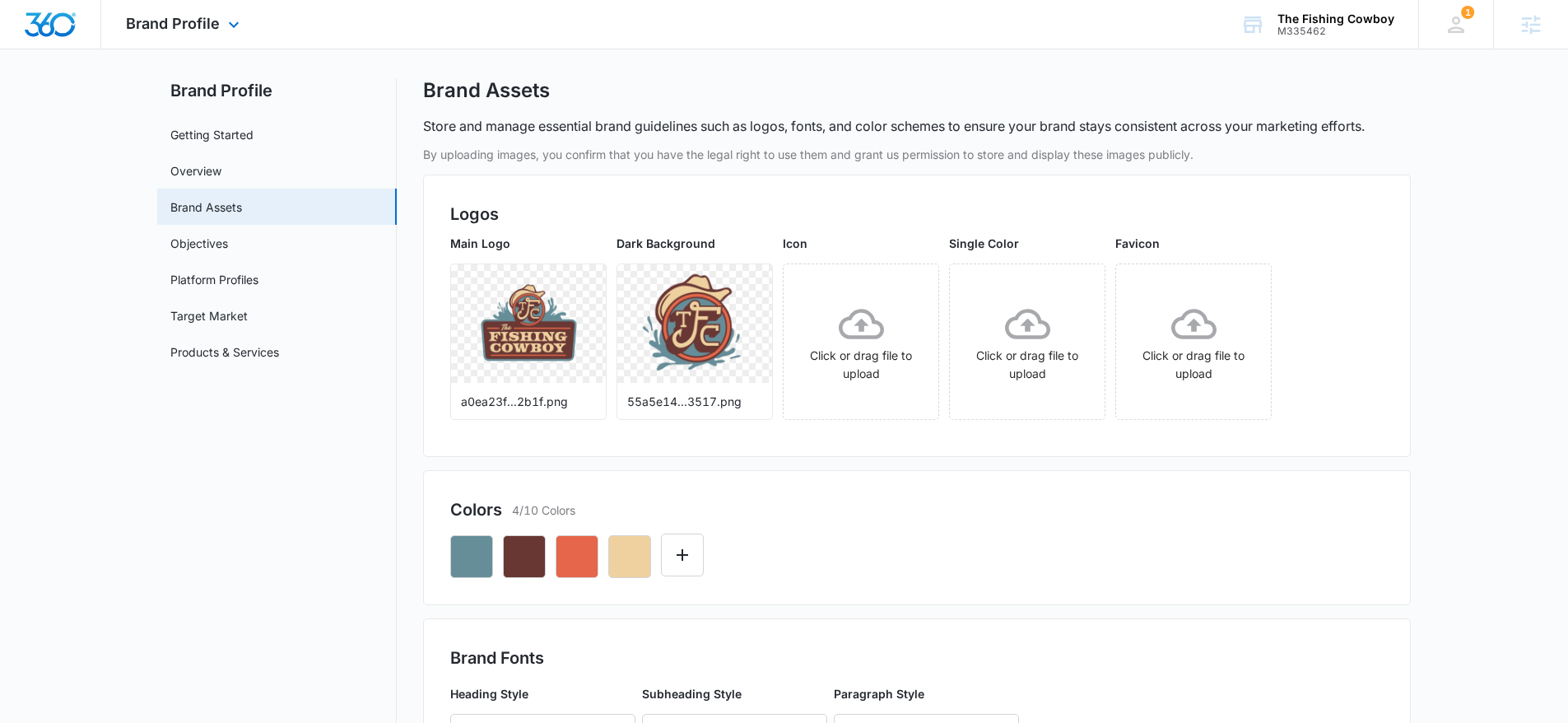 click at bounding box center [50, 25] 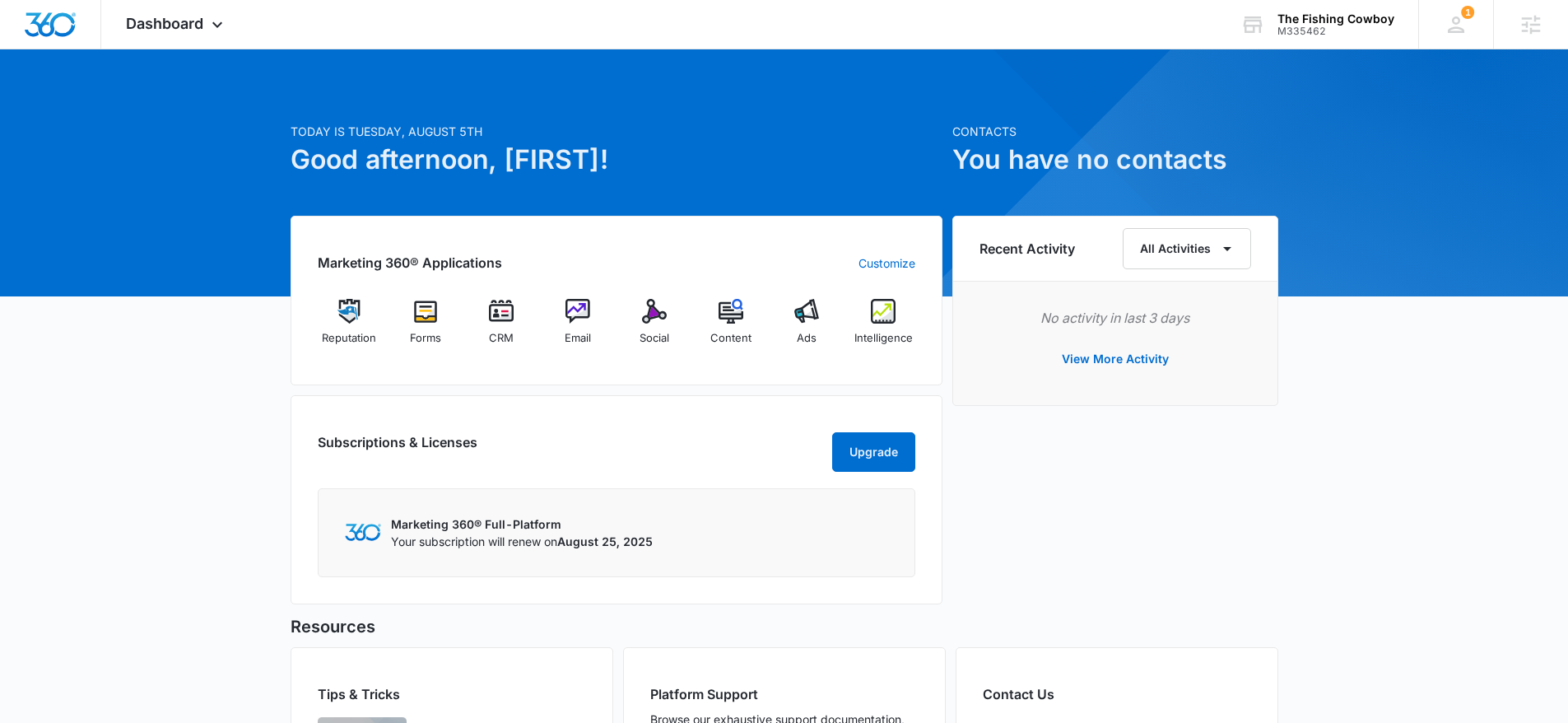 click on "Subscriptions & Licenses Upgrade Marketing 360® Full-Platform Your subscription will renew on [DATE]" at bounding box center (616, 500) 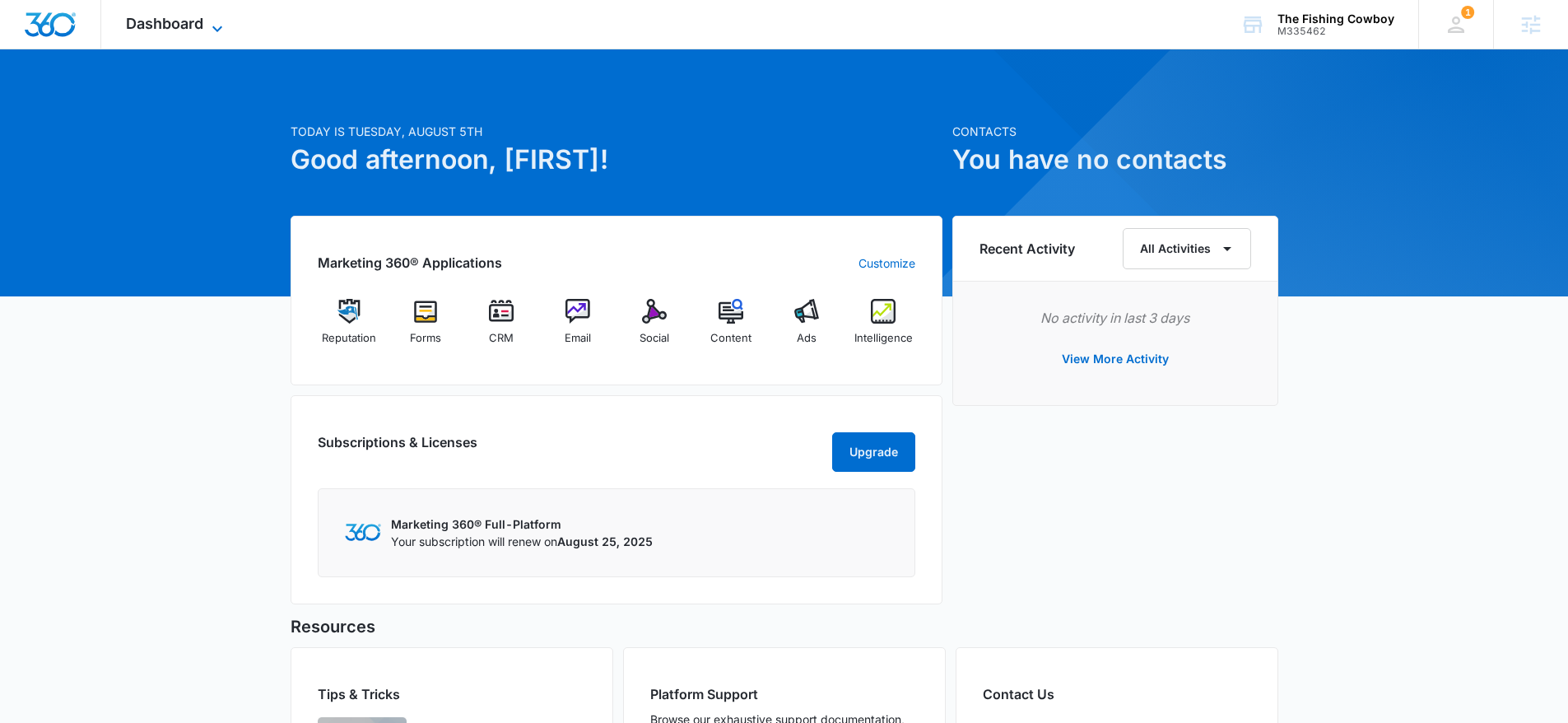click on "Dashboard" at bounding box center [165, 23] 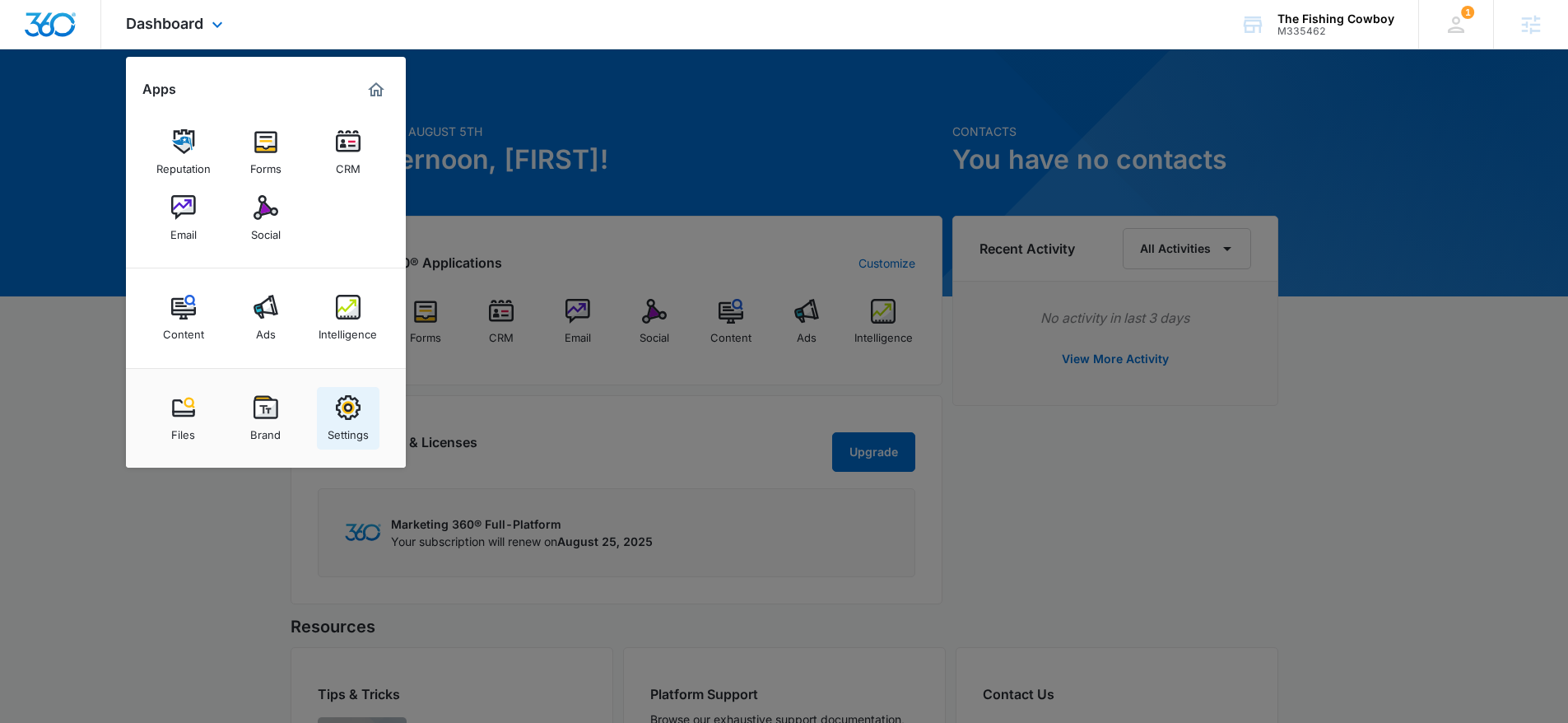click on "Settings" at bounding box center (348, 431) 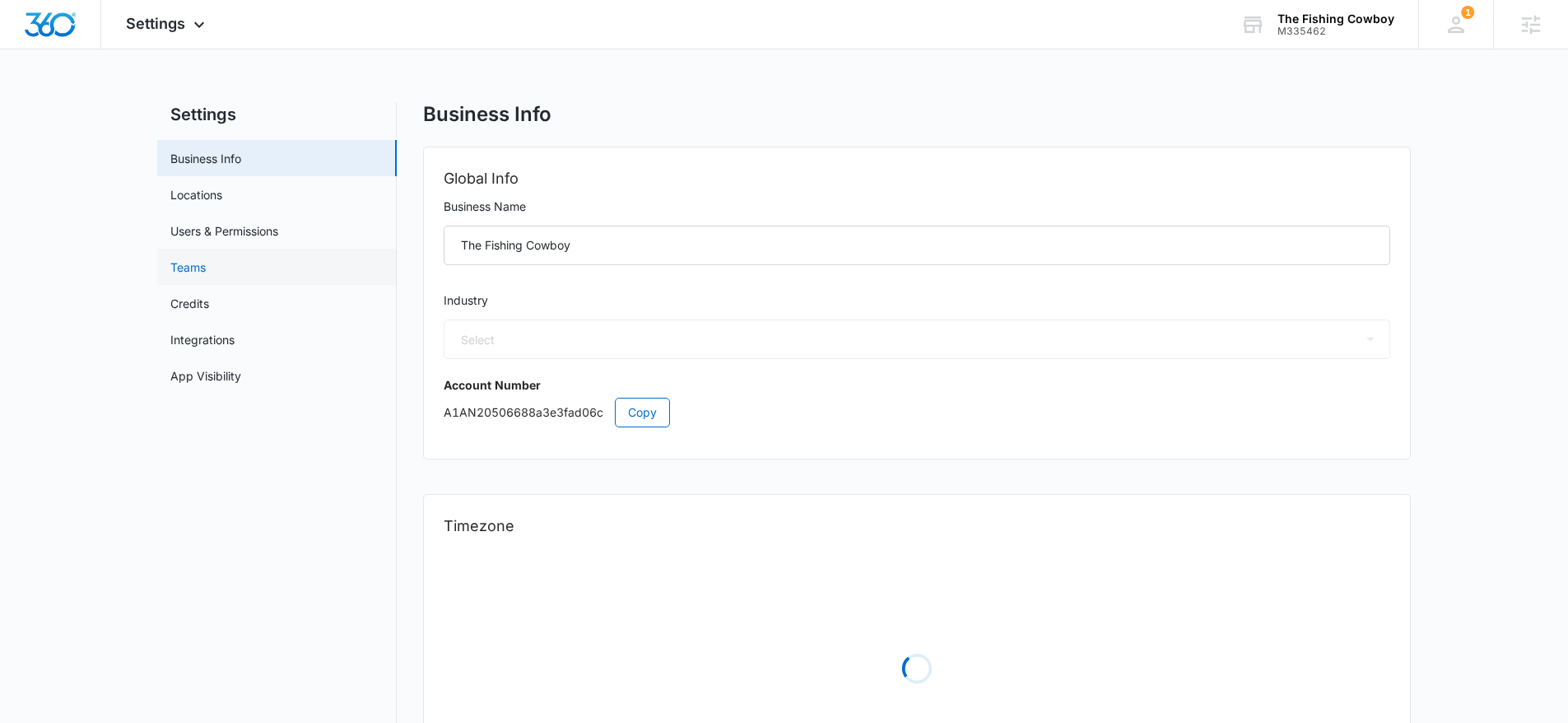 select on "45" 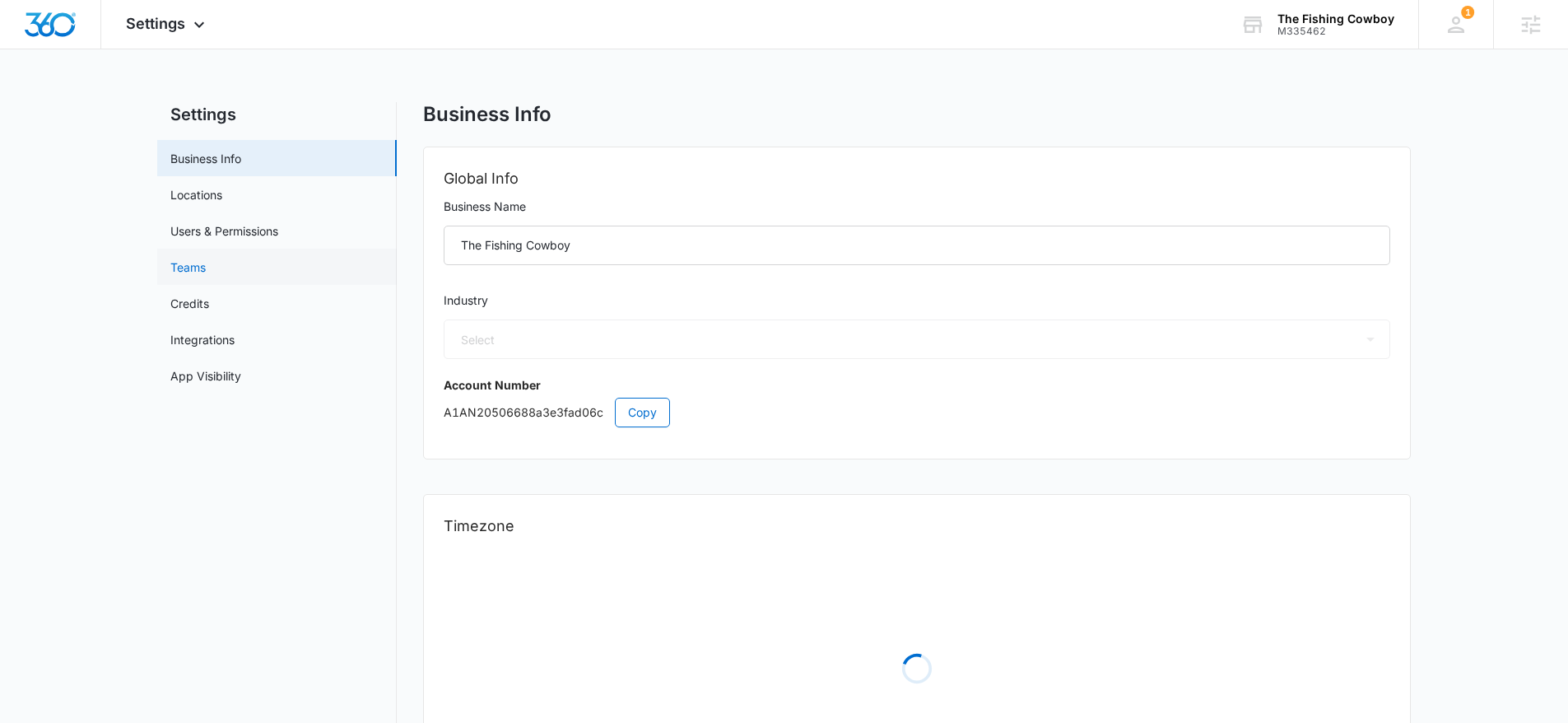 select on "US" 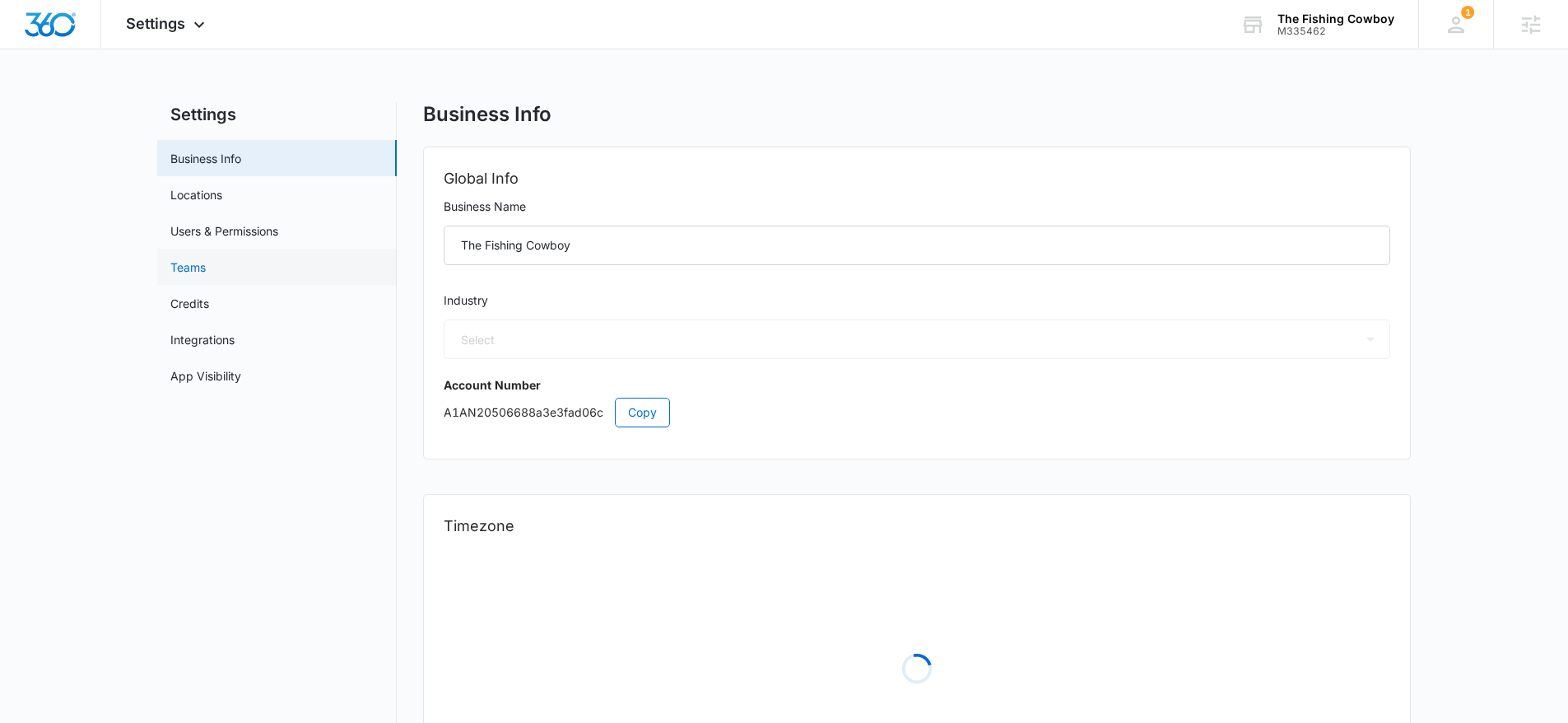 select on "America/Denver" 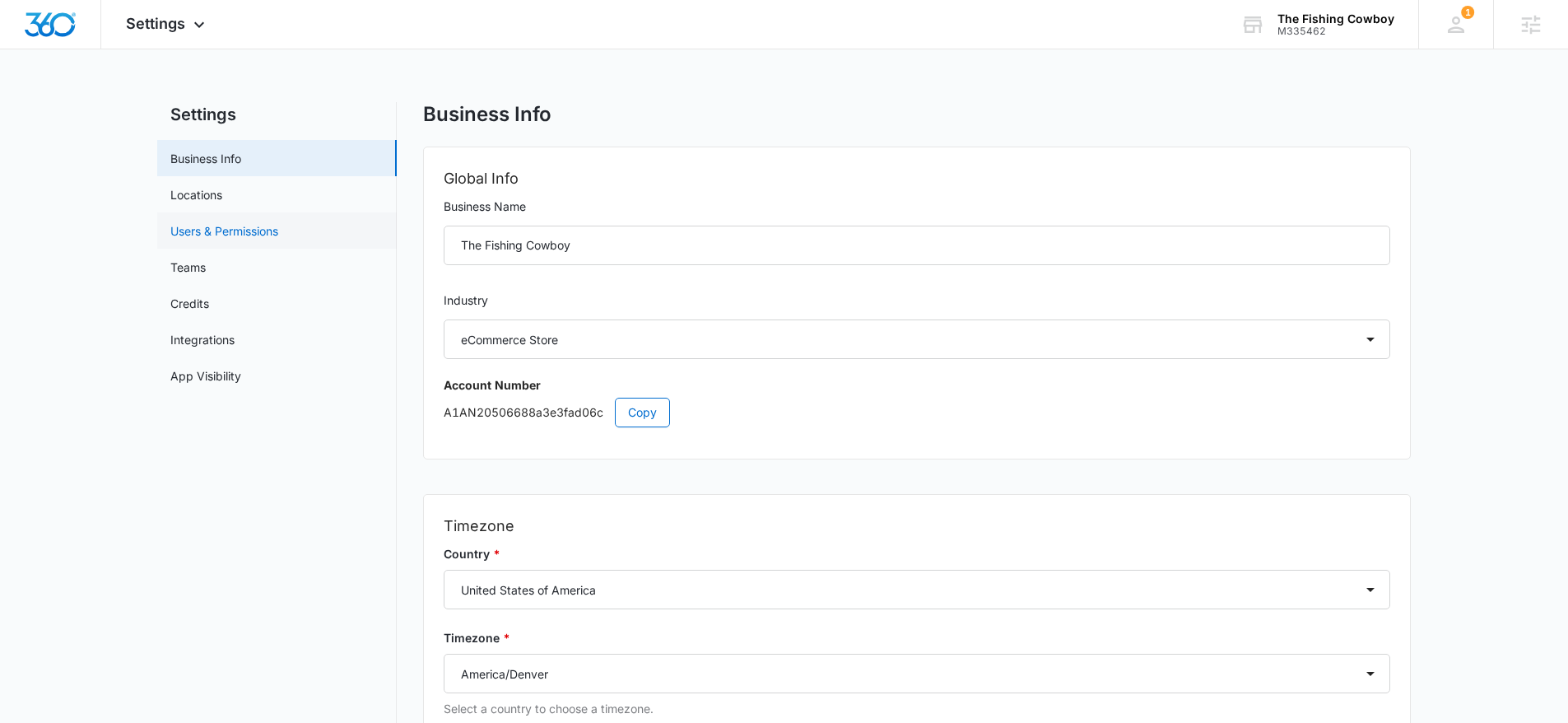 click on "Users & Permissions" at bounding box center (224, 231) 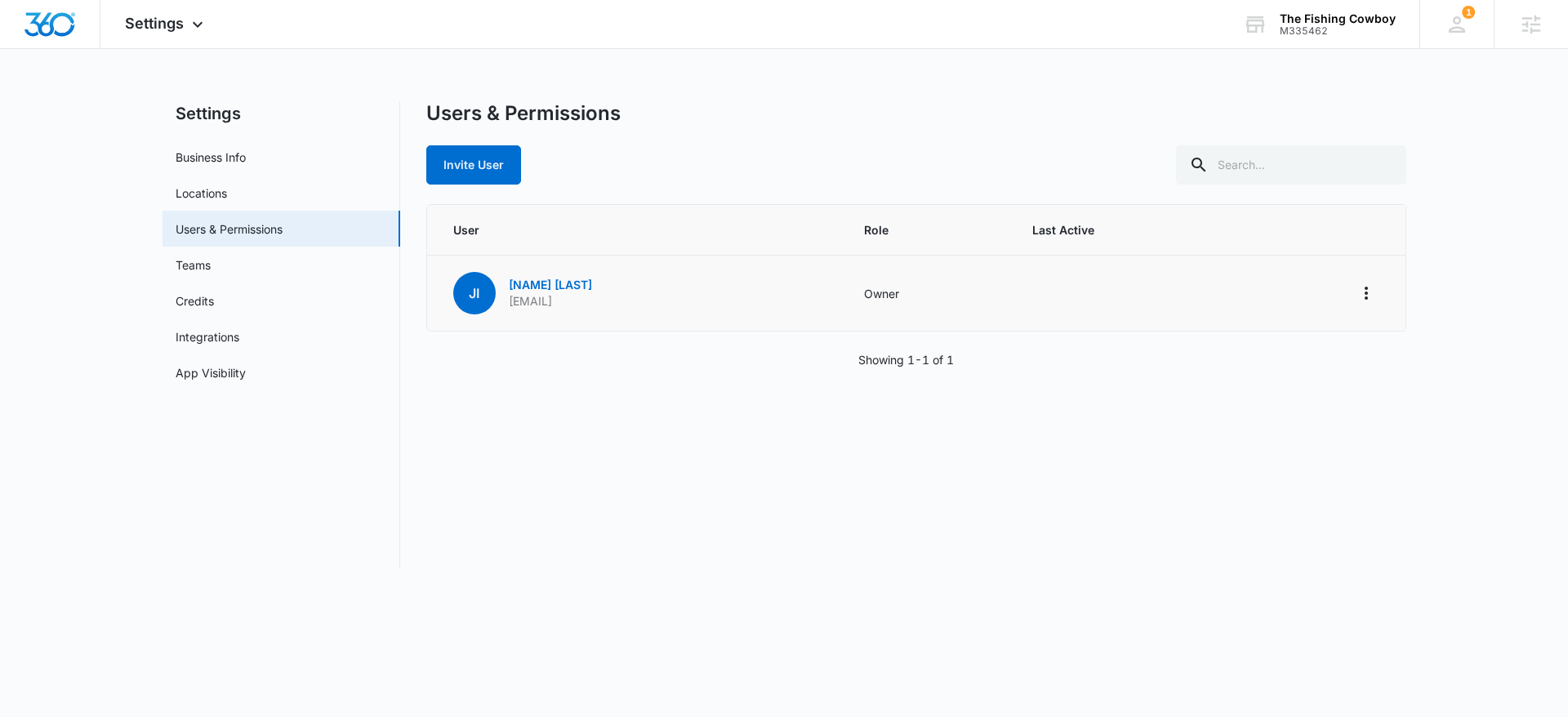 drag, startPoint x: 507, startPoint y: 309, endPoint x: 670, endPoint y: 308, distance: 163.00307 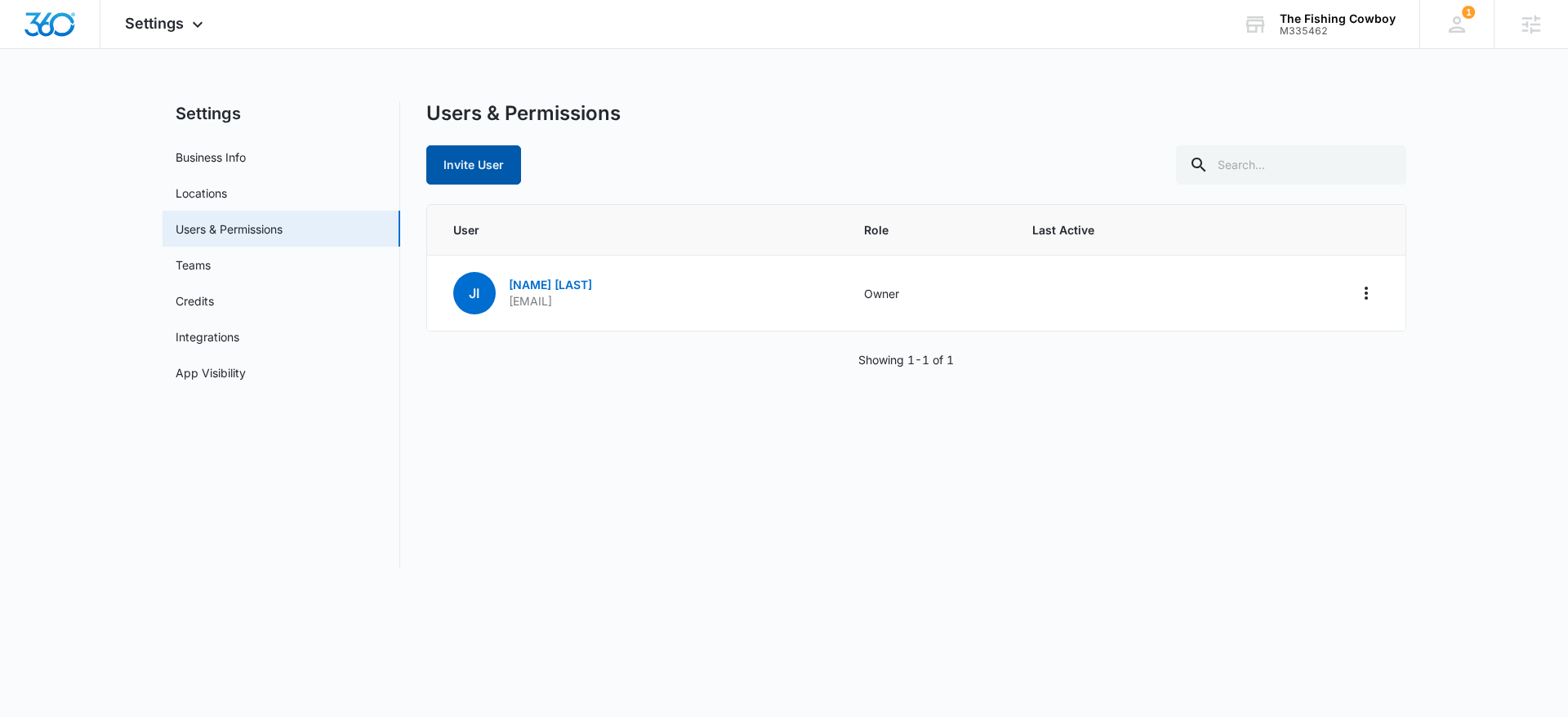 click on "Invite User" at bounding box center [474, 165] 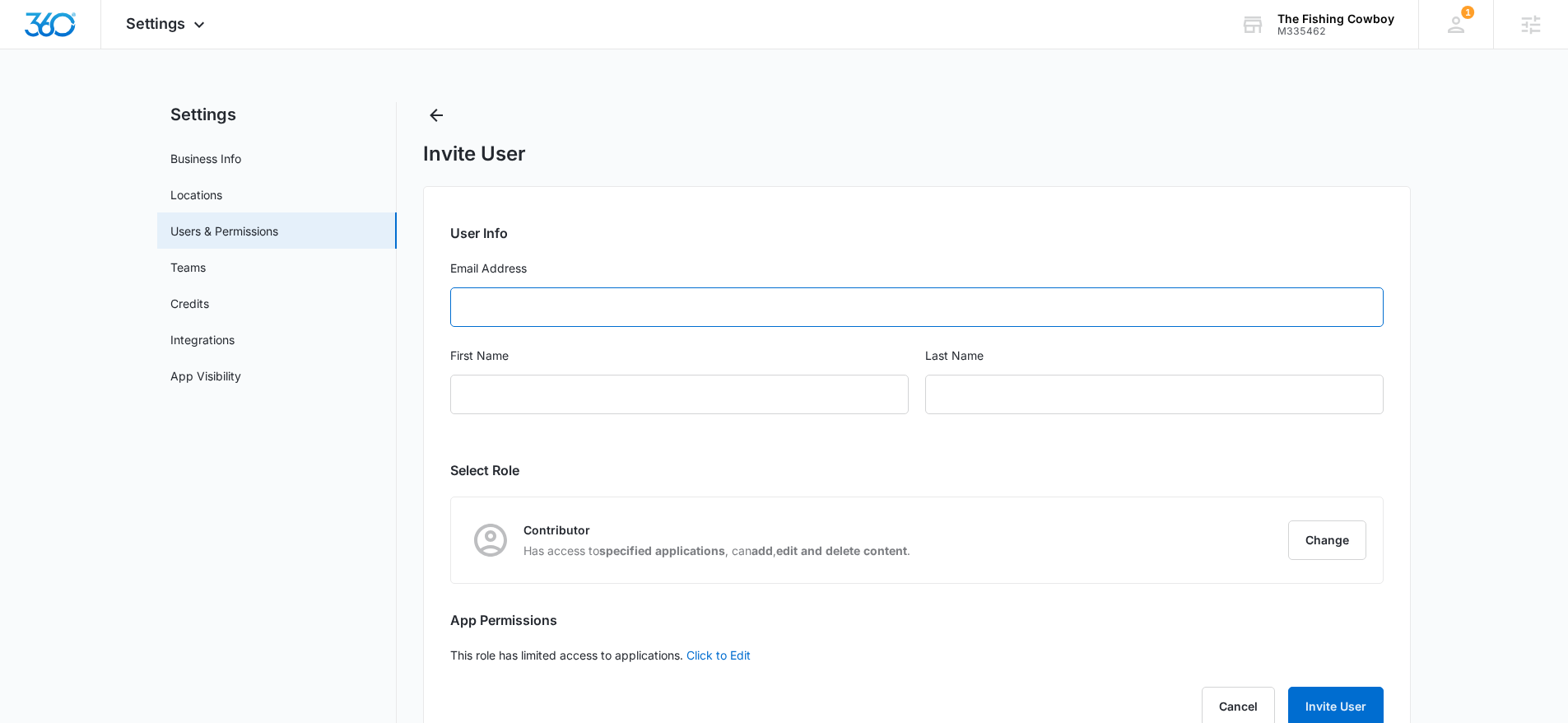 click on "Email Address" at bounding box center (917, 307) 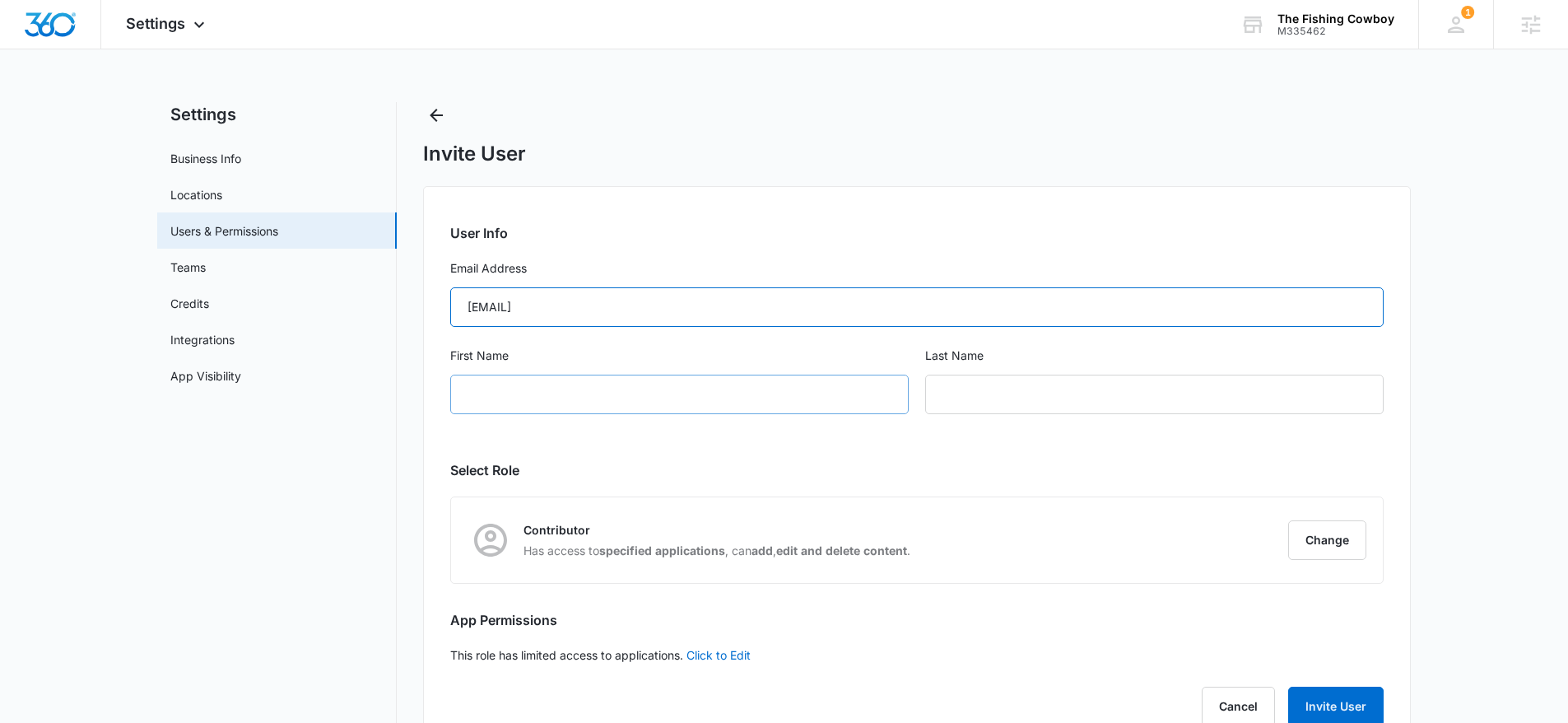 type on "[EMAIL]" 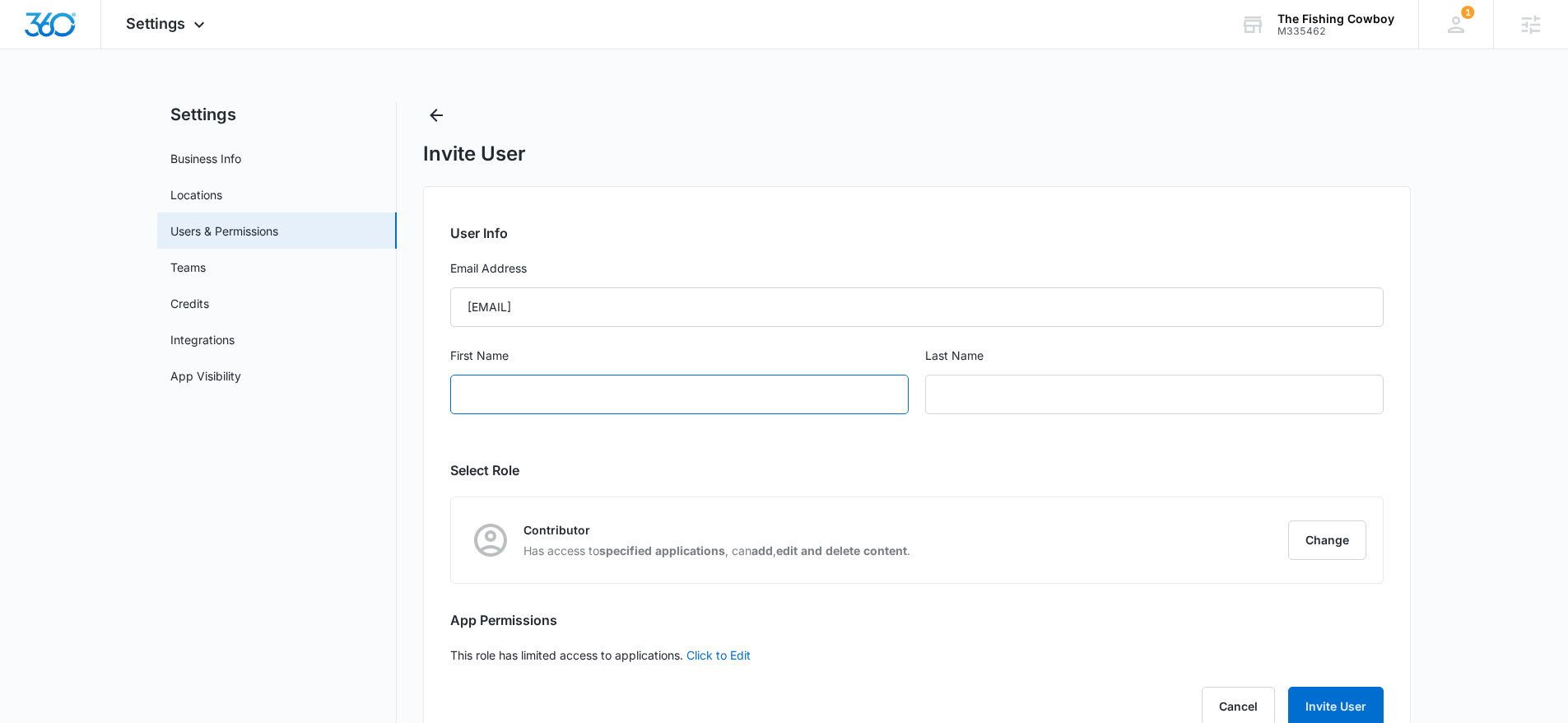 click on "First Name" at bounding box center (679, 394) 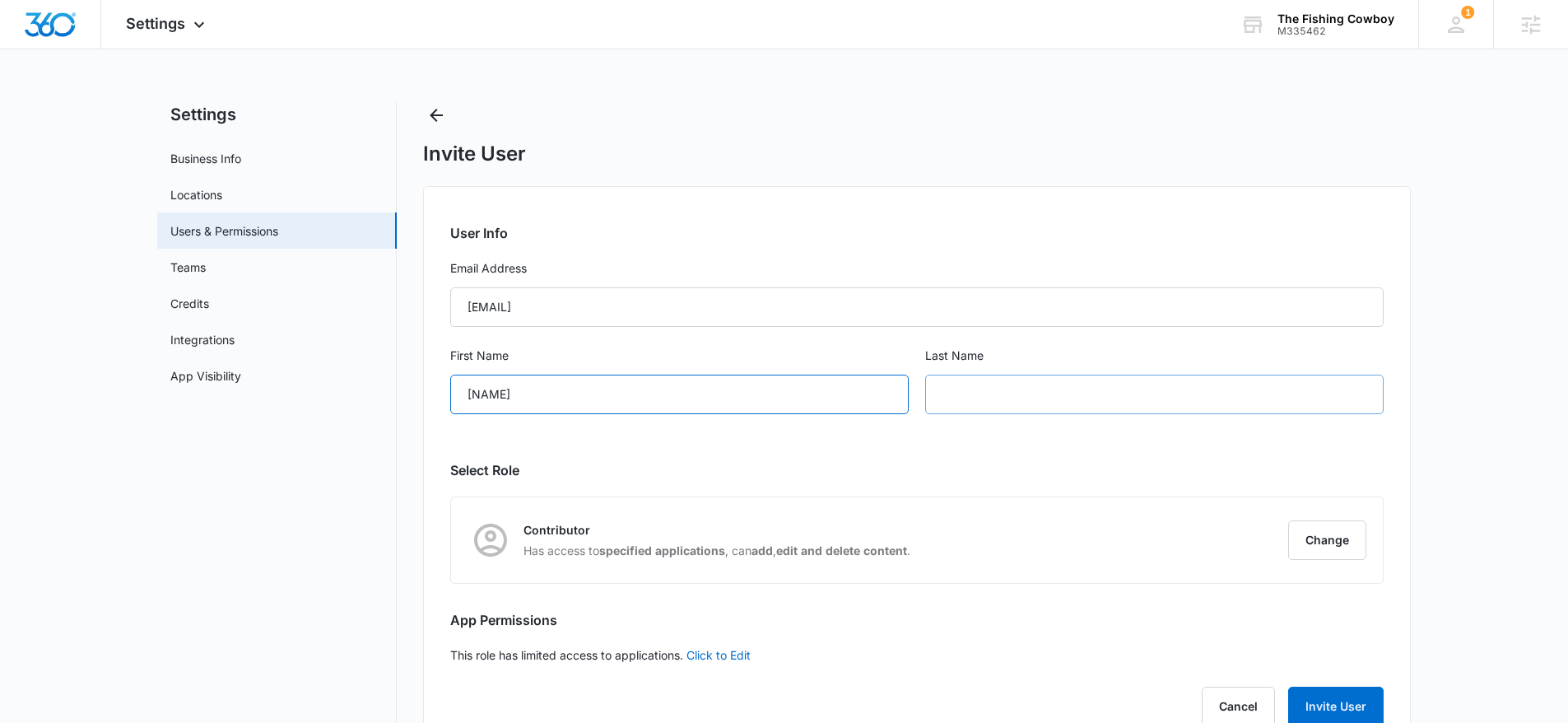 type on "[NAME]" 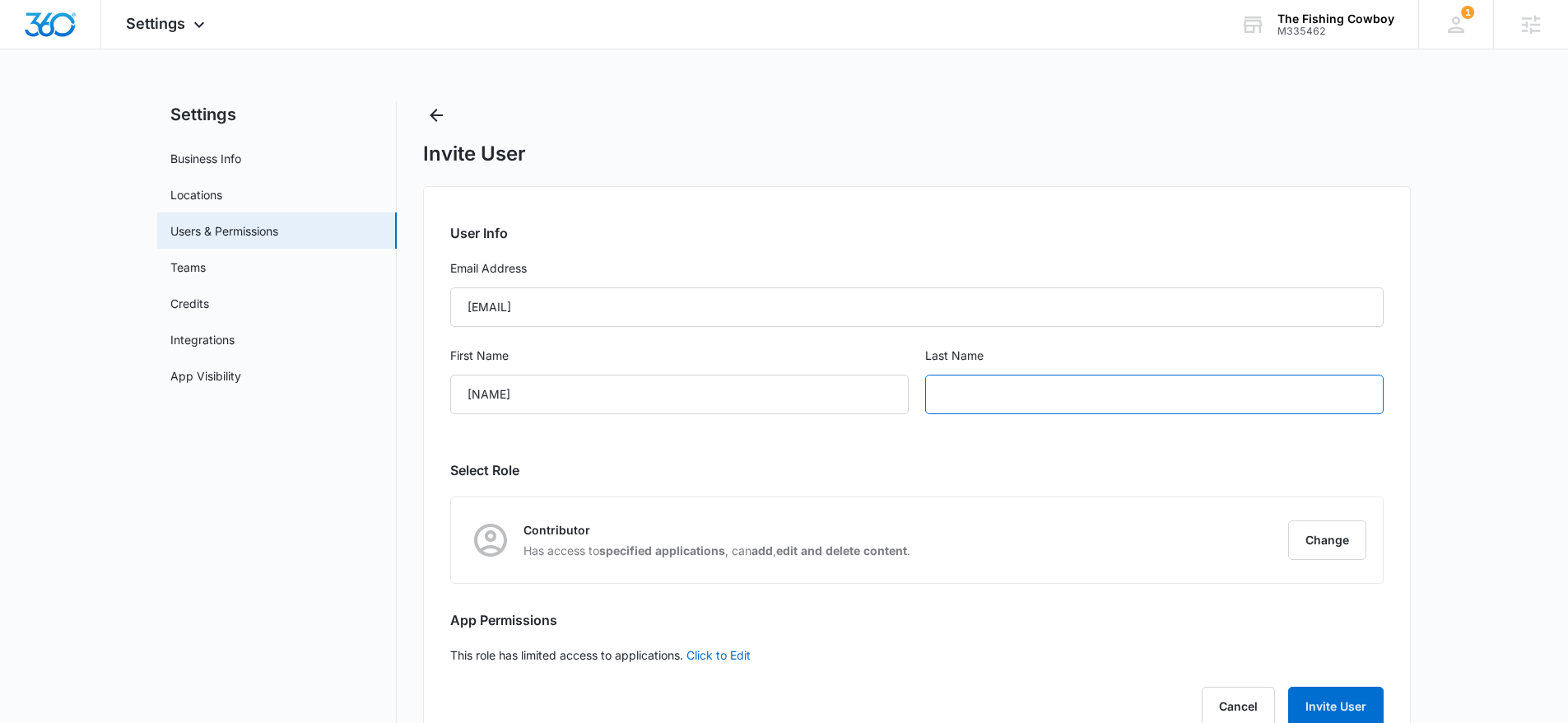 click at bounding box center (1154, 394) 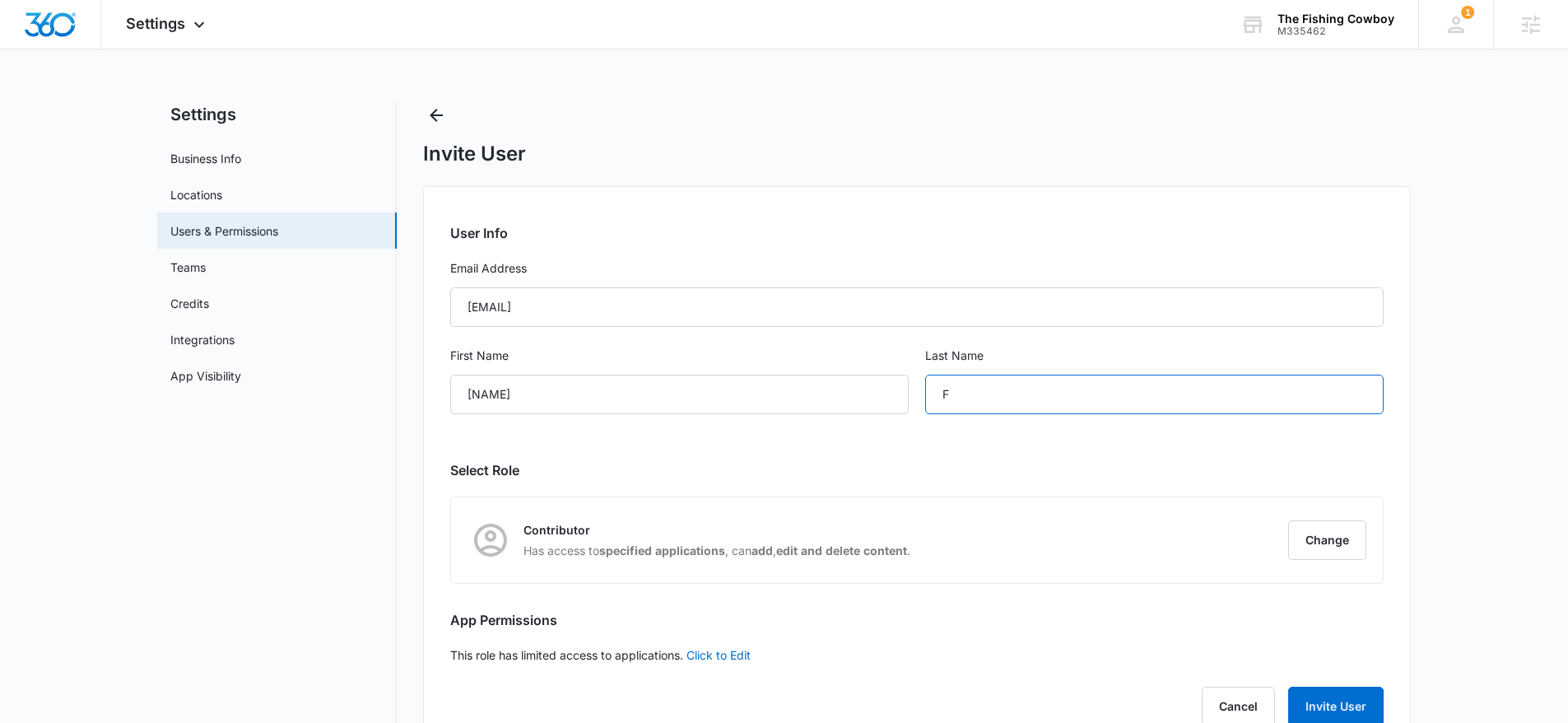 type on "F" 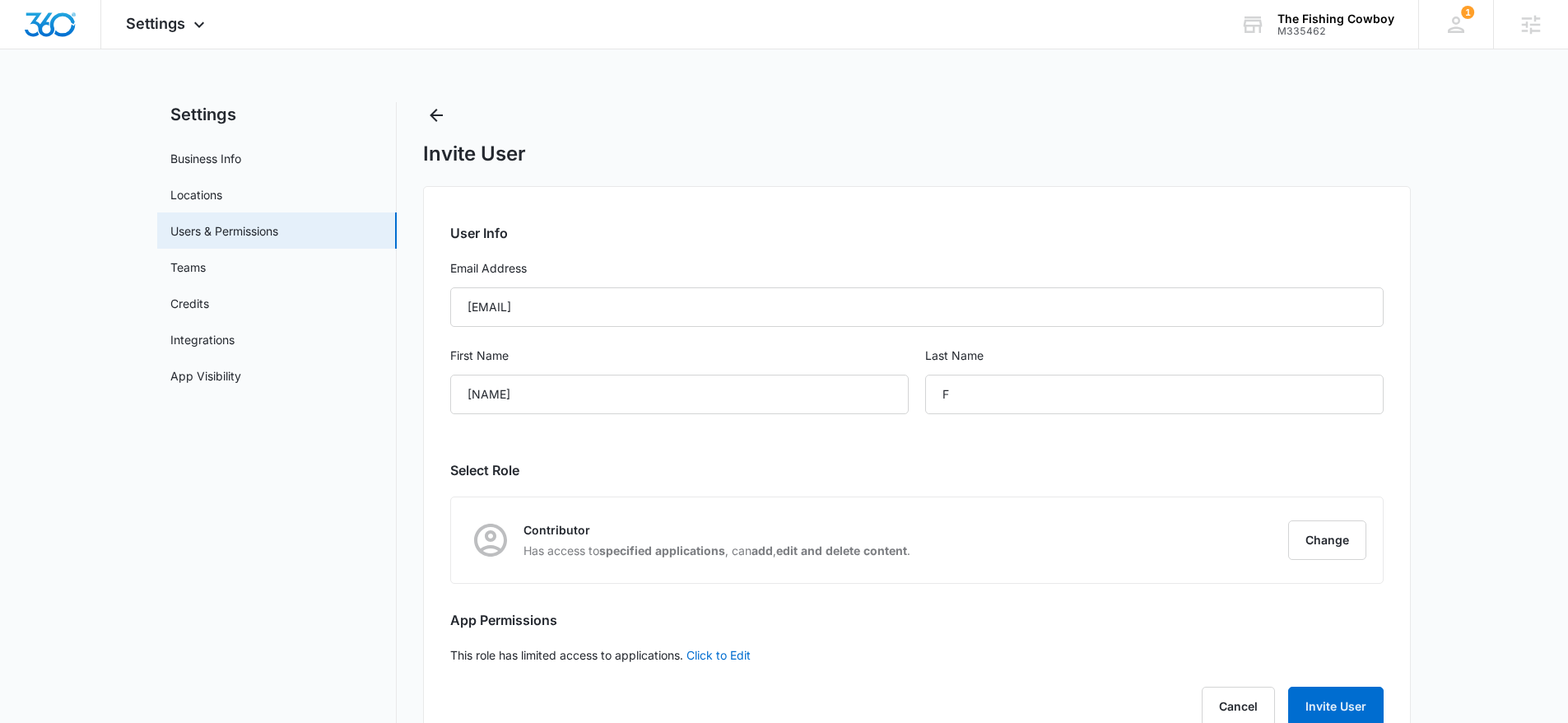 click on "Last Name" at bounding box center [1154, 356] 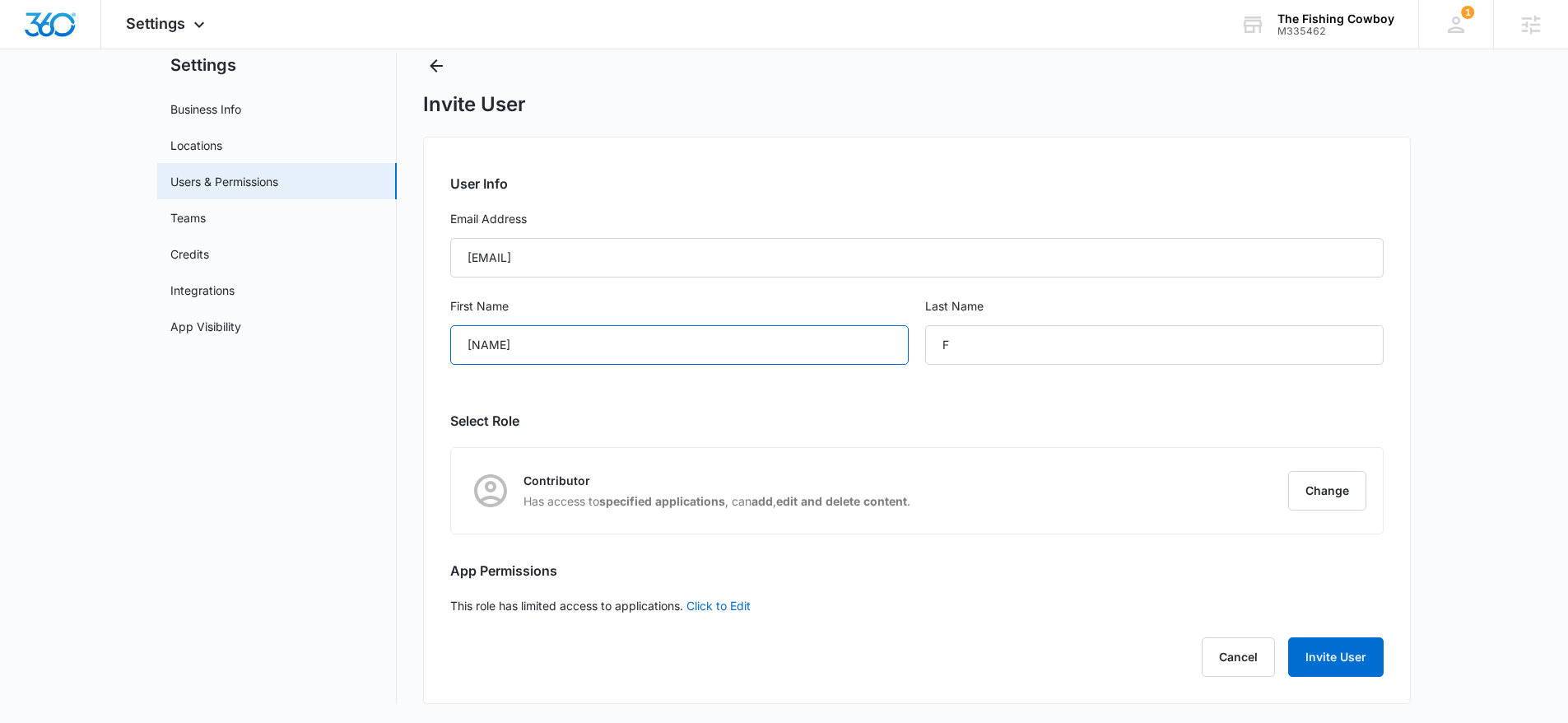 scroll, scrollTop: 50, scrollLeft: 0, axis: vertical 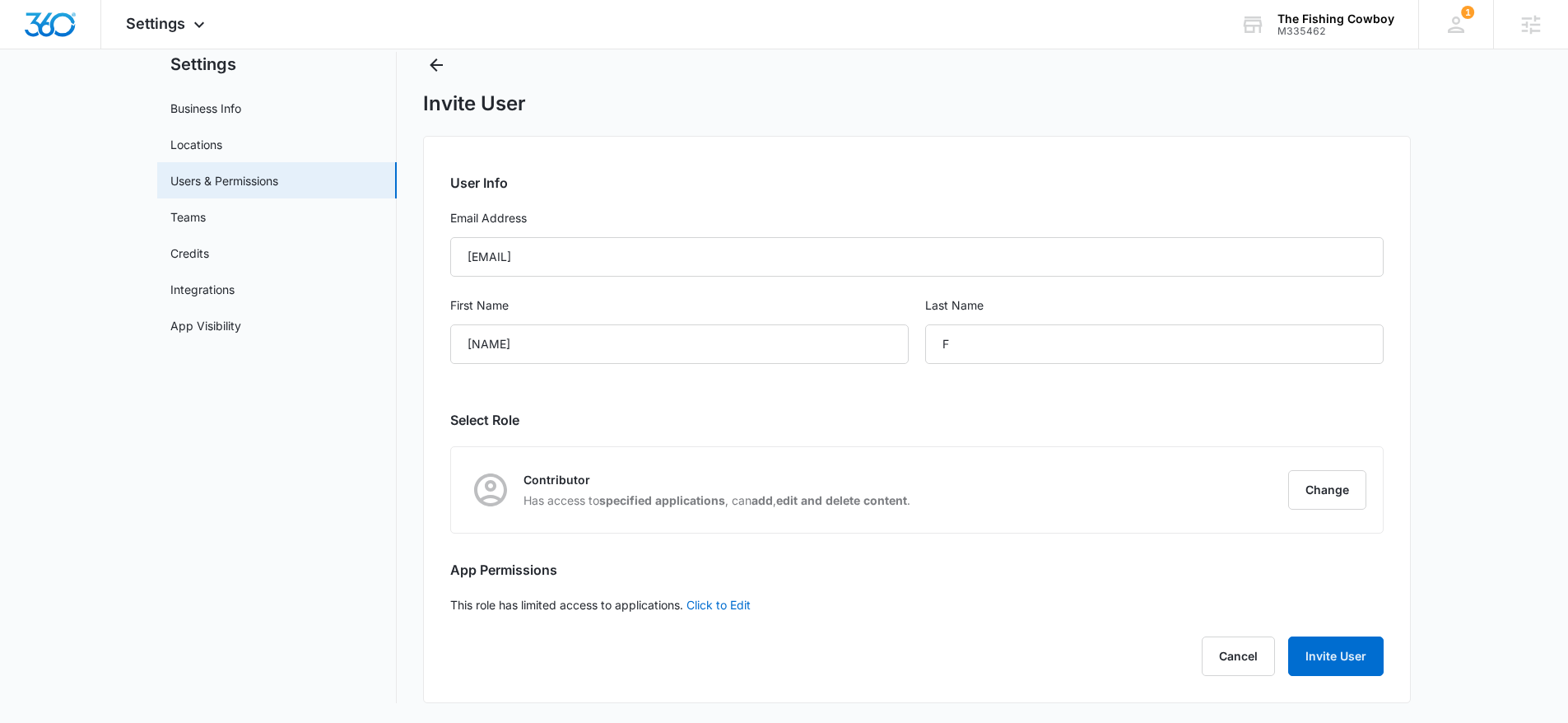 click on "Contributor Has access to  specified applications , can  add ,  edit and delete content . Change" at bounding box center [917, 490] 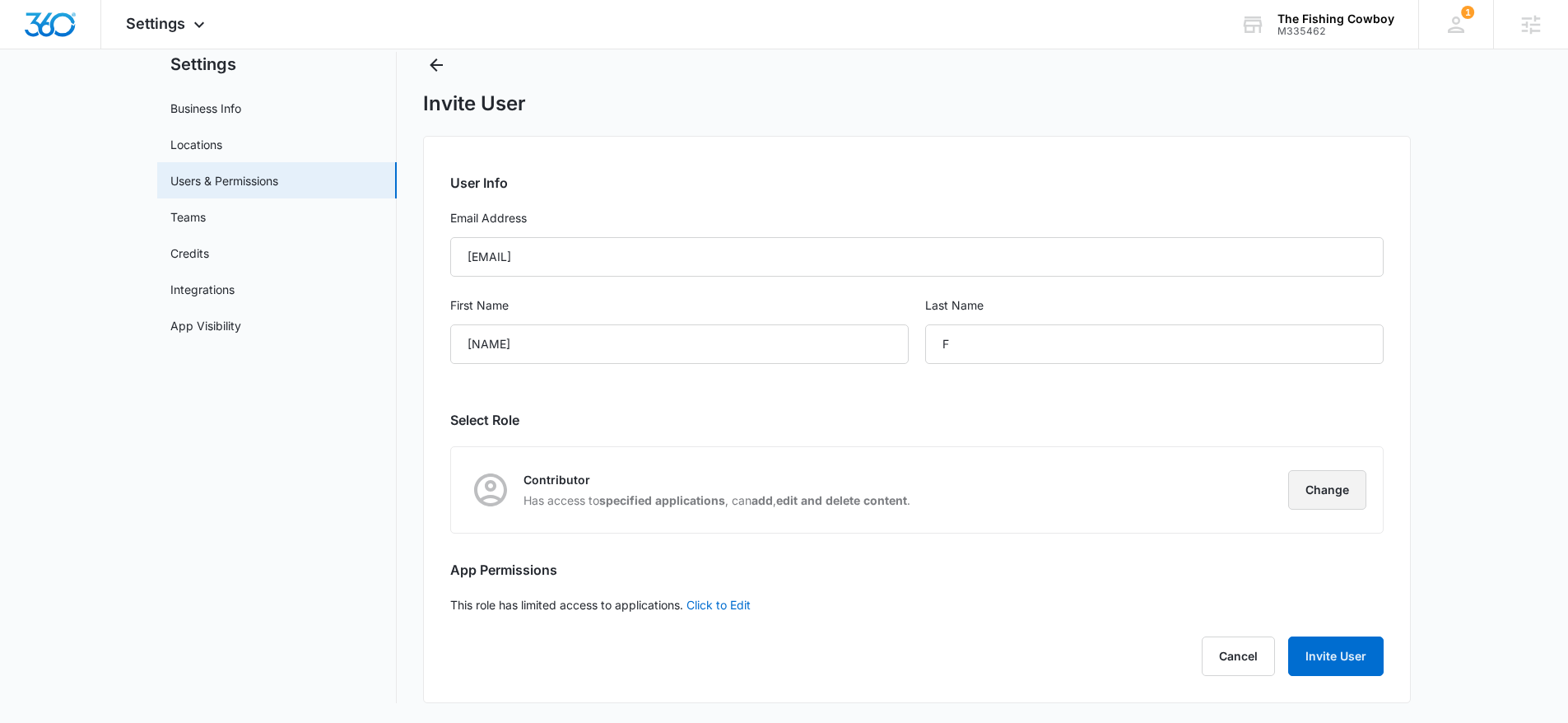 click on "Change" at bounding box center [1327, 490] 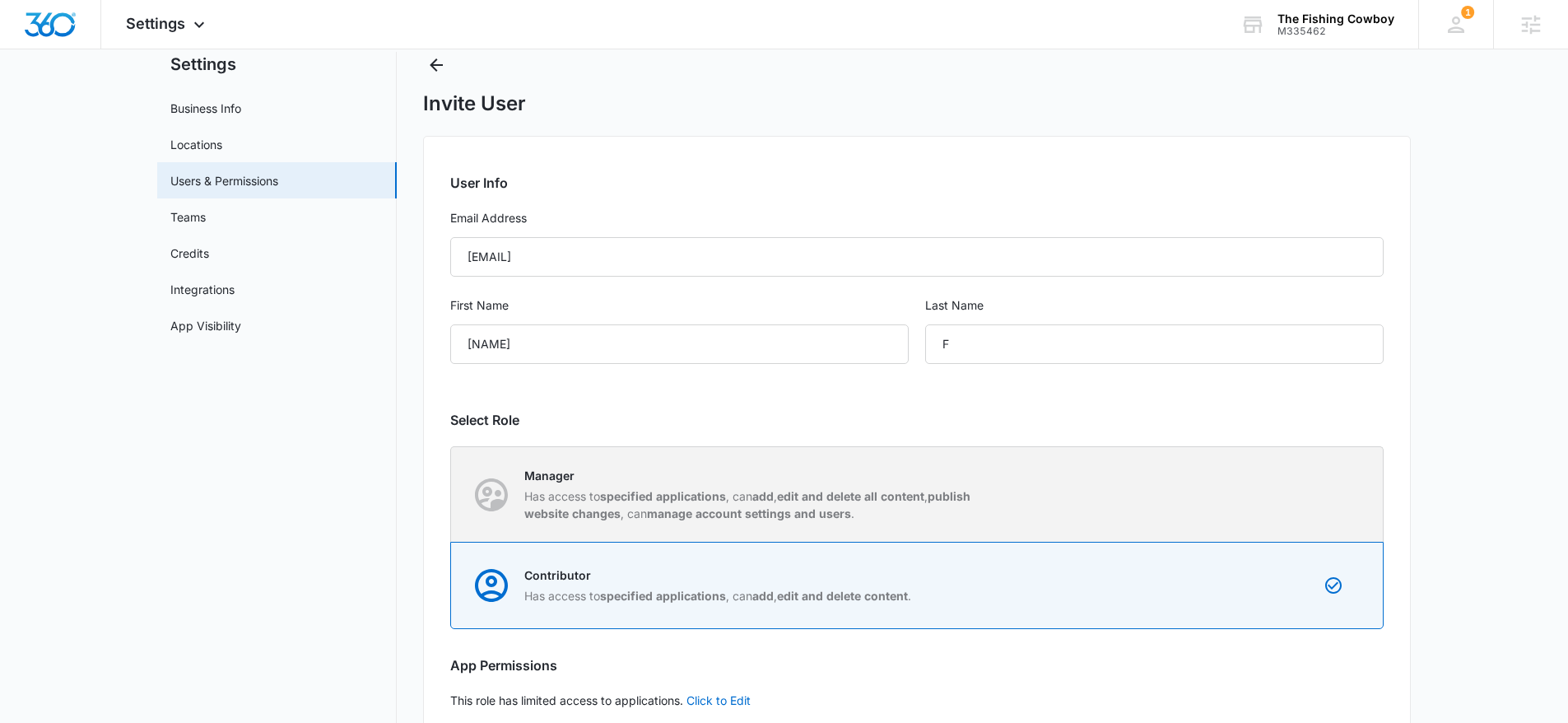 click on "Manager Has access to  specified applications , can  add ,  edit and delete all content ,  publish website changes , can  manage account settings and users ." at bounding box center [917, 494] 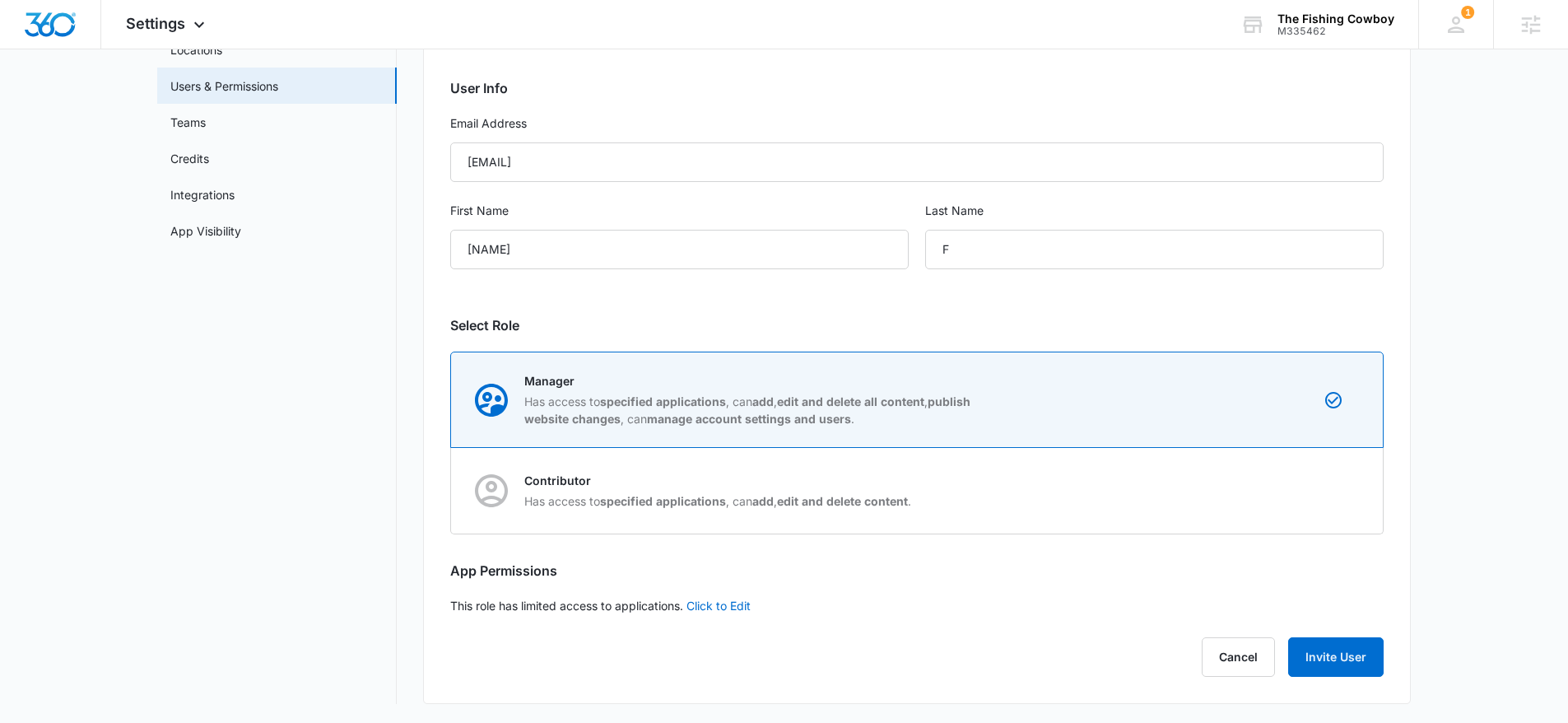 scroll, scrollTop: 146, scrollLeft: 0, axis: vertical 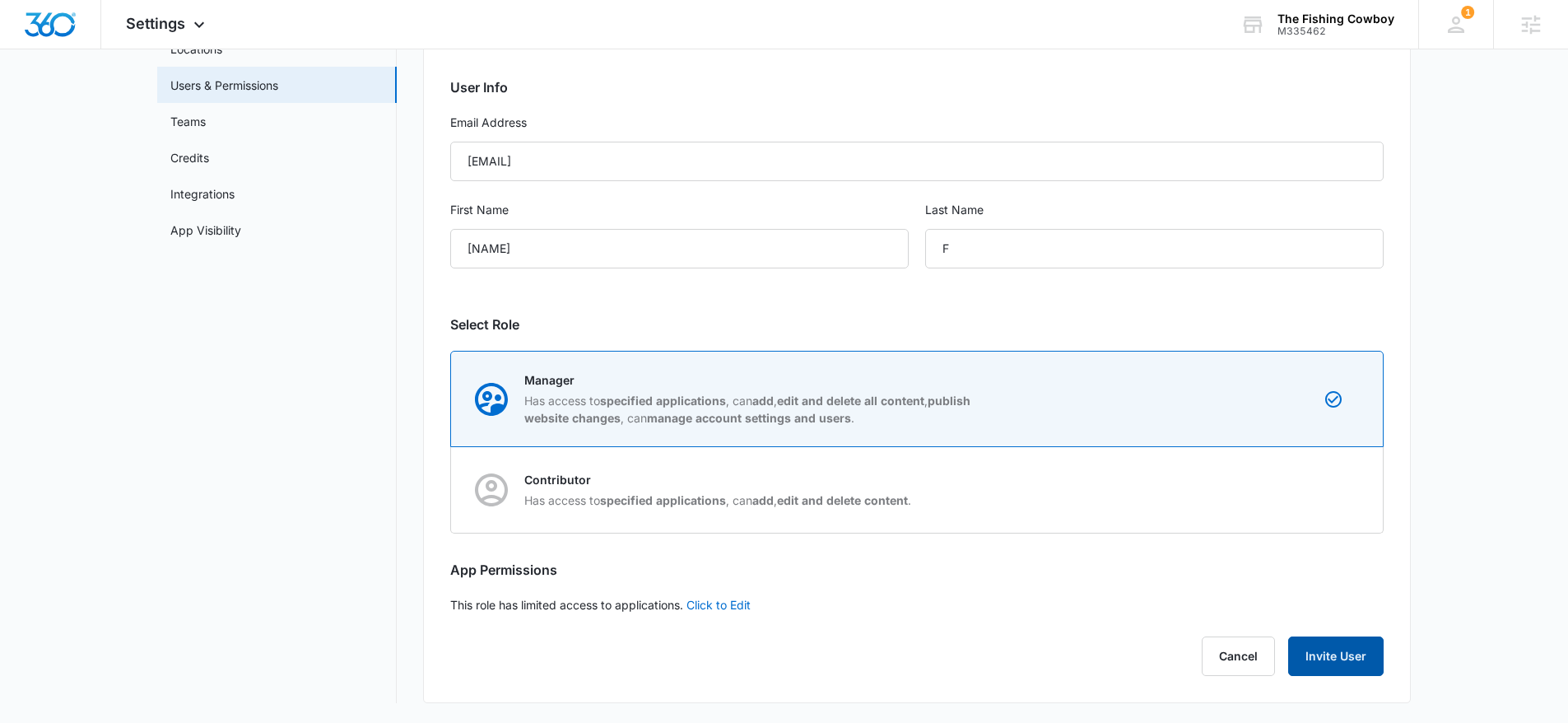 click on "Invite User" at bounding box center [1336, 656] 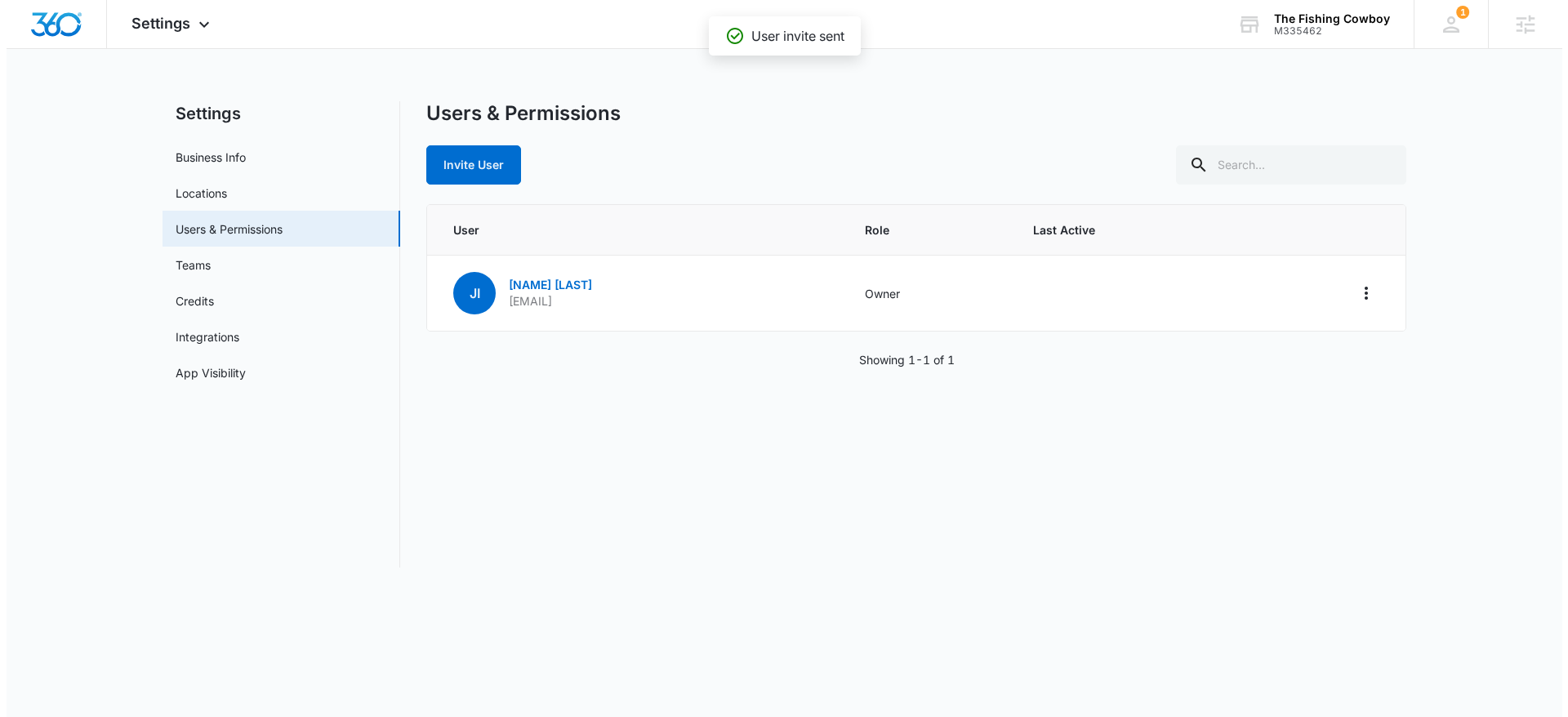 scroll, scrollTop: 0, scrollLeft: 0, axis: both 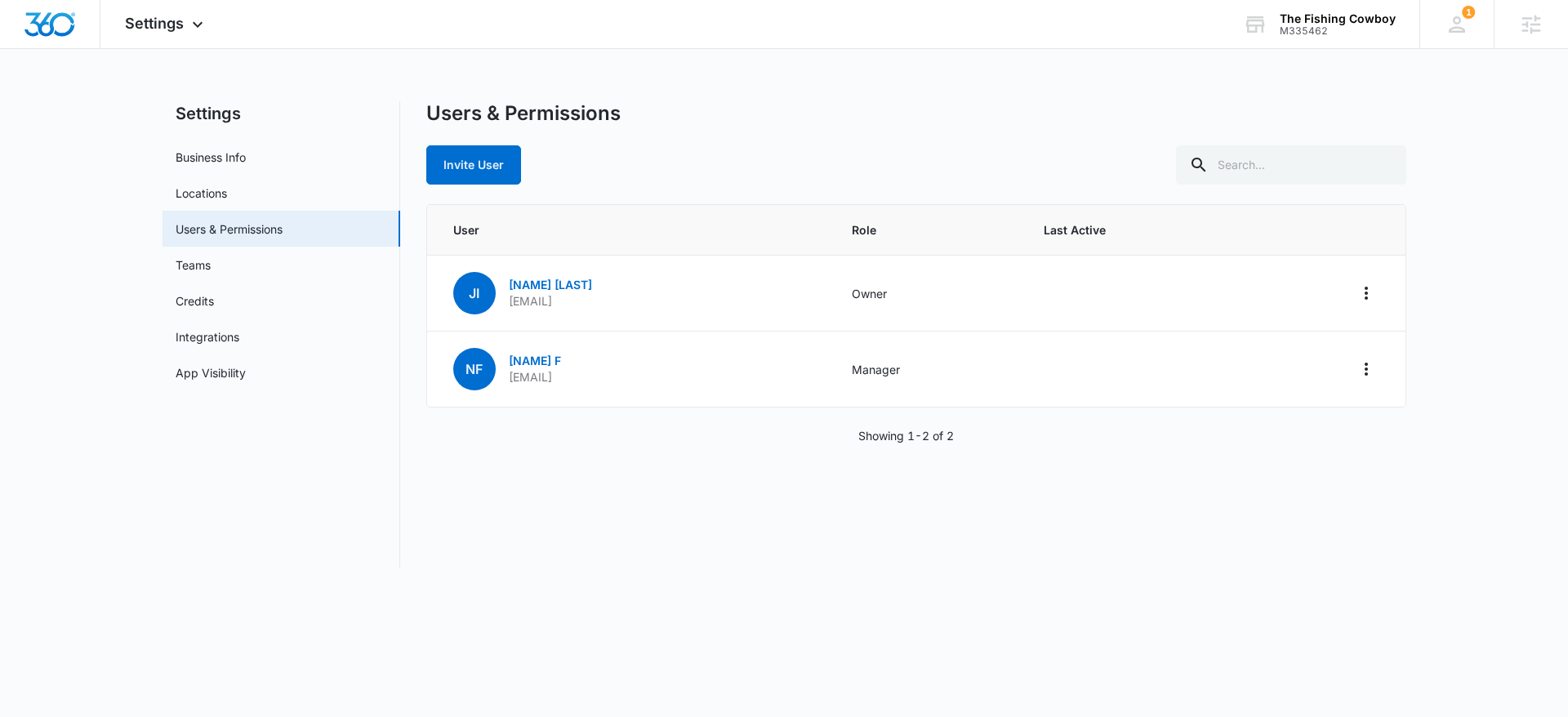 click on "Users & Permissions Invite User User Role Last Active JI [LAST] [FIRST] [LAST] [EMAIL] Owner NF [FIRST] [FIRST] [EMAIL] Manager Showing 1-2 of 2" at bounding box center (916, 334) 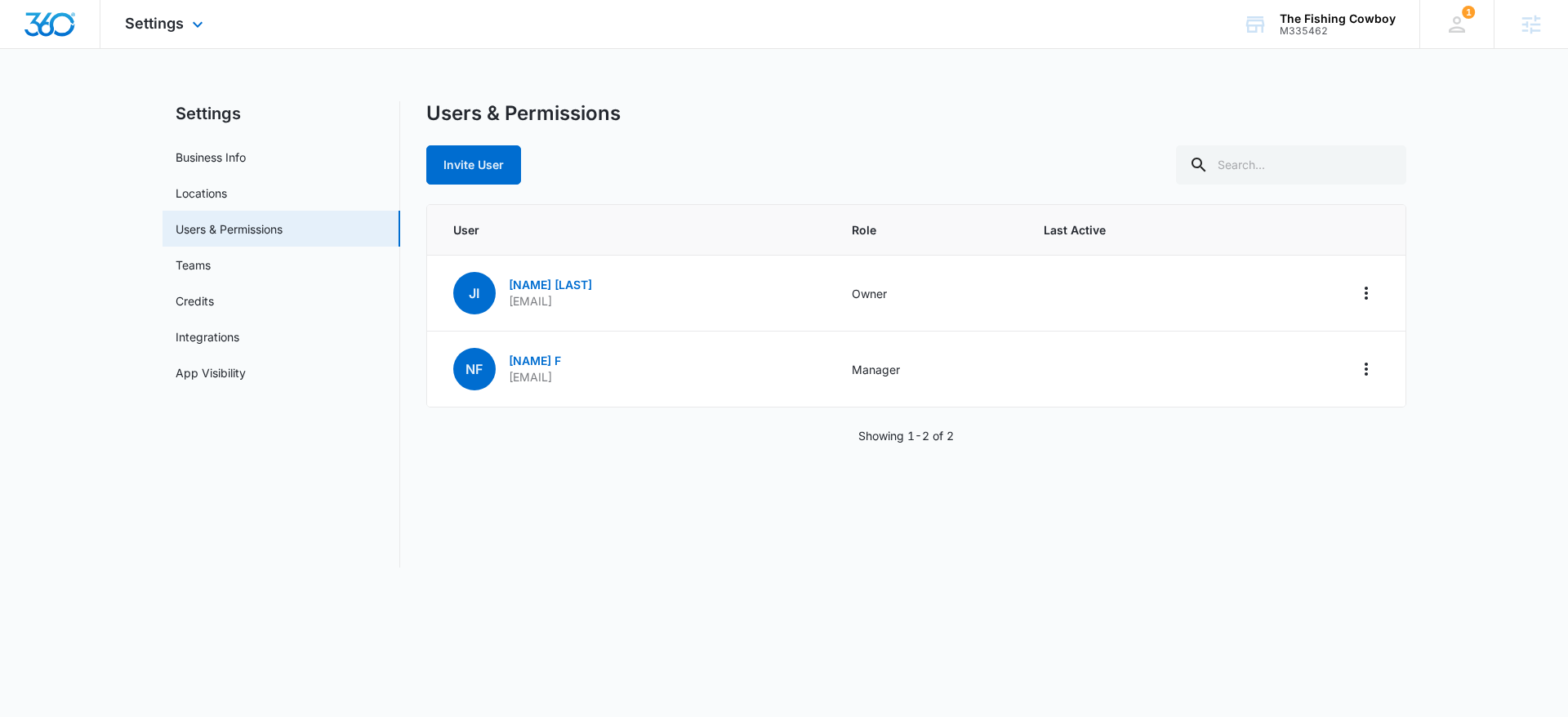 click at bounding box center (50, 24) 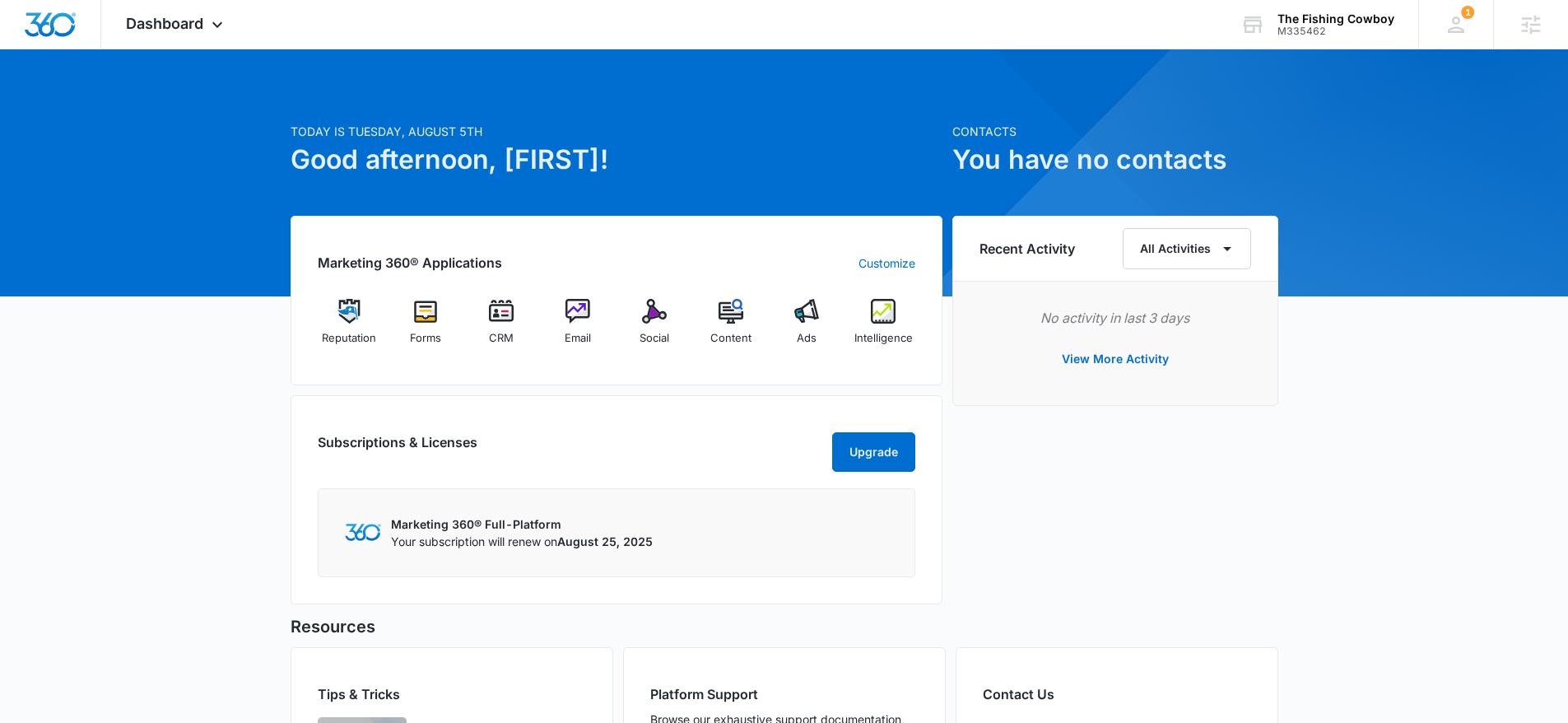 click on "Subscriptions & Licenses Upgrade Marketing 360® Full-Platform Your subscription will renew on [DATE]" at bounding box center [616, 500] 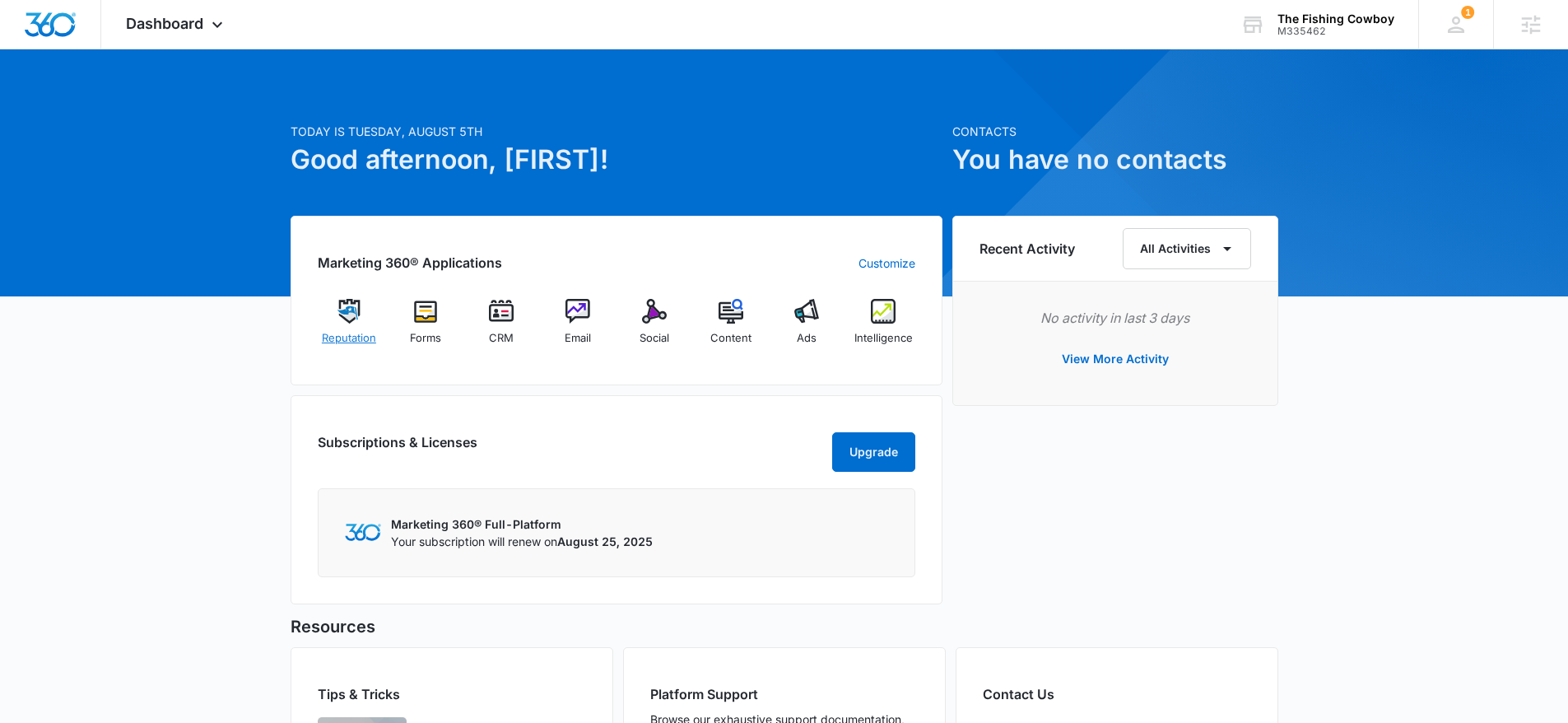 click on "Reputation" at bounding box center (349, 329) 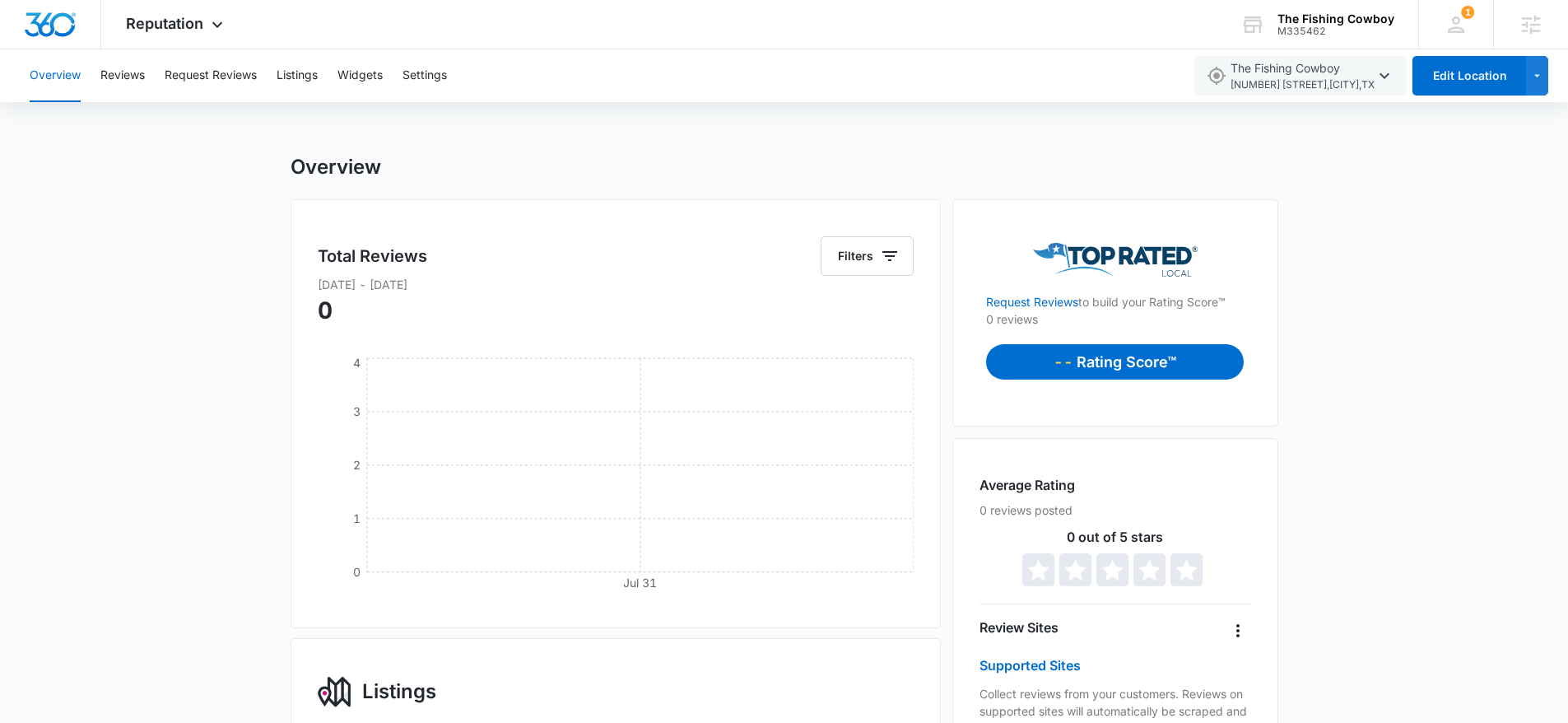 click on "Overview Total Reviews Filters [DATE] - [DATE] 0 [DATE] 0 1 2 3 4 Listings Help more customers find your business With our add-on Listings product, you can sync your business data to 50+ local sites, apps and directories, so you're listed on the site people use most. Upgrade Now Update your most important listings in just a few clicks Sync Your data Update your business information, like your hours, address and more, on the platforms that matter most. Improve SEO Create SEO-friendly back-links and build authority by making sure your business information is consistent across the web. Multiple Locations Have multiple locations? No problem. Our Listings add-on makes managing multiple locations a breeze. Save Time Forget logging into multiple platforms to update your business information. Listings automatically updates your information across the web. Improve your online presence and grow your business Request Reviews to build your Rating Score™ 0 reviews -- Rating Score™ Average Rating 0 out of 5" at bounding box center (784, 986) 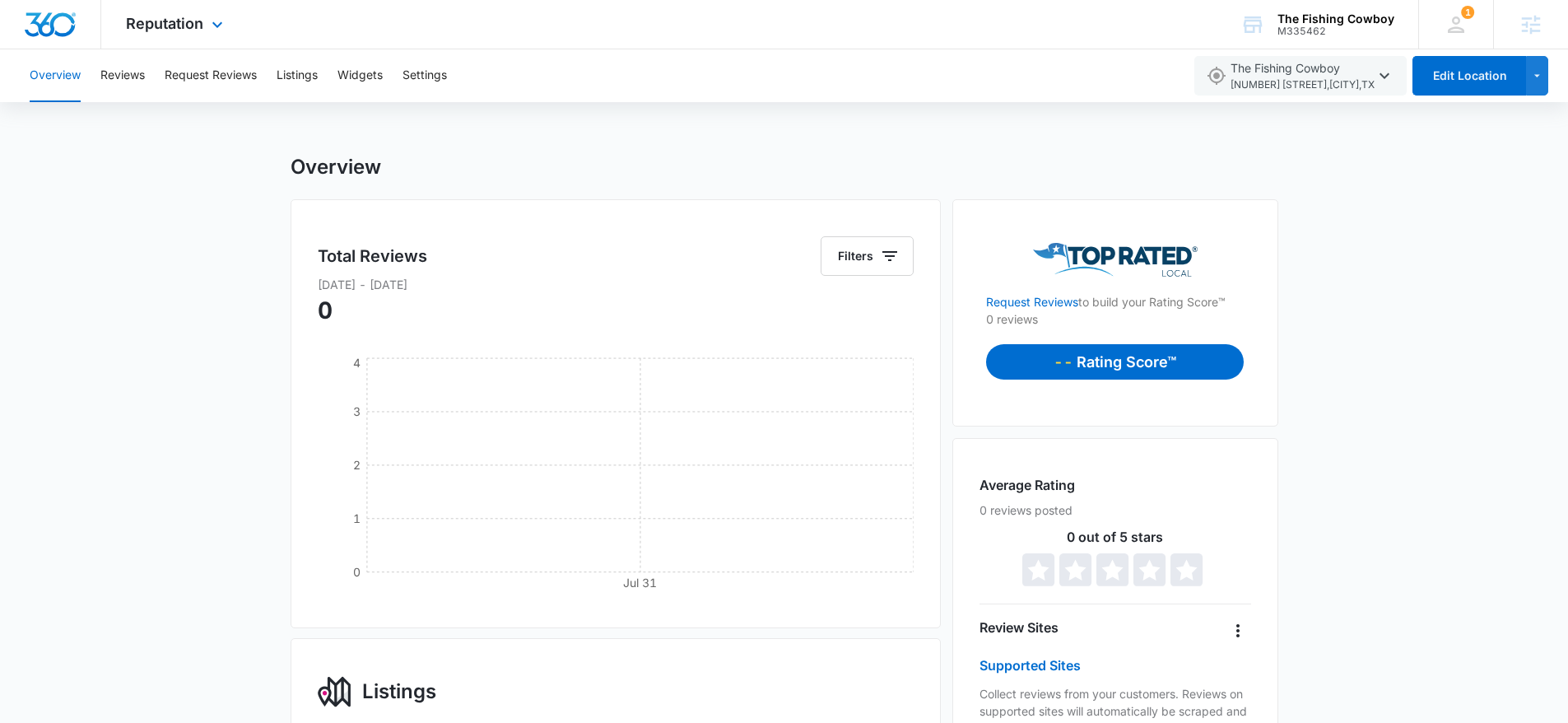 click at bounding box center (50, 25) 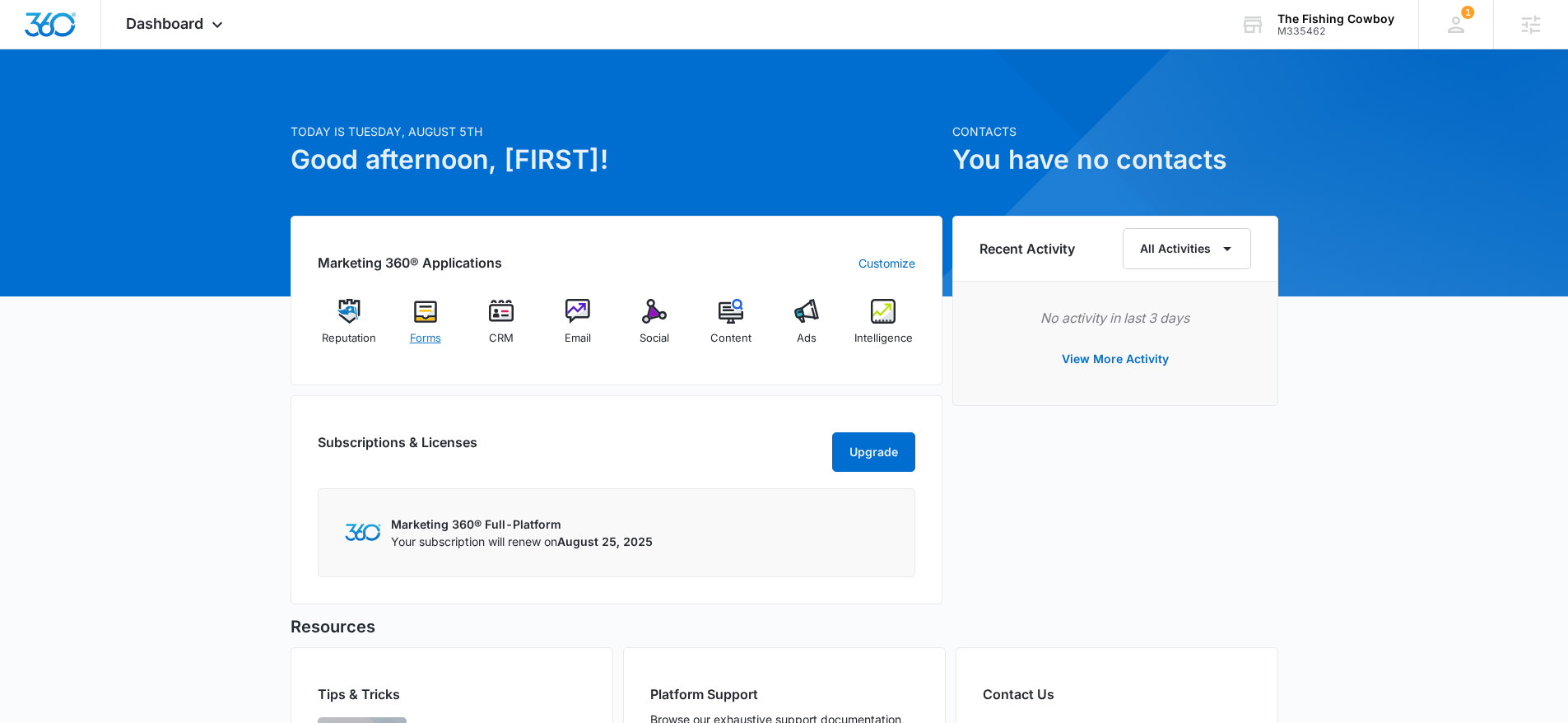 click on "Forms" at bounding box center (426, 338) 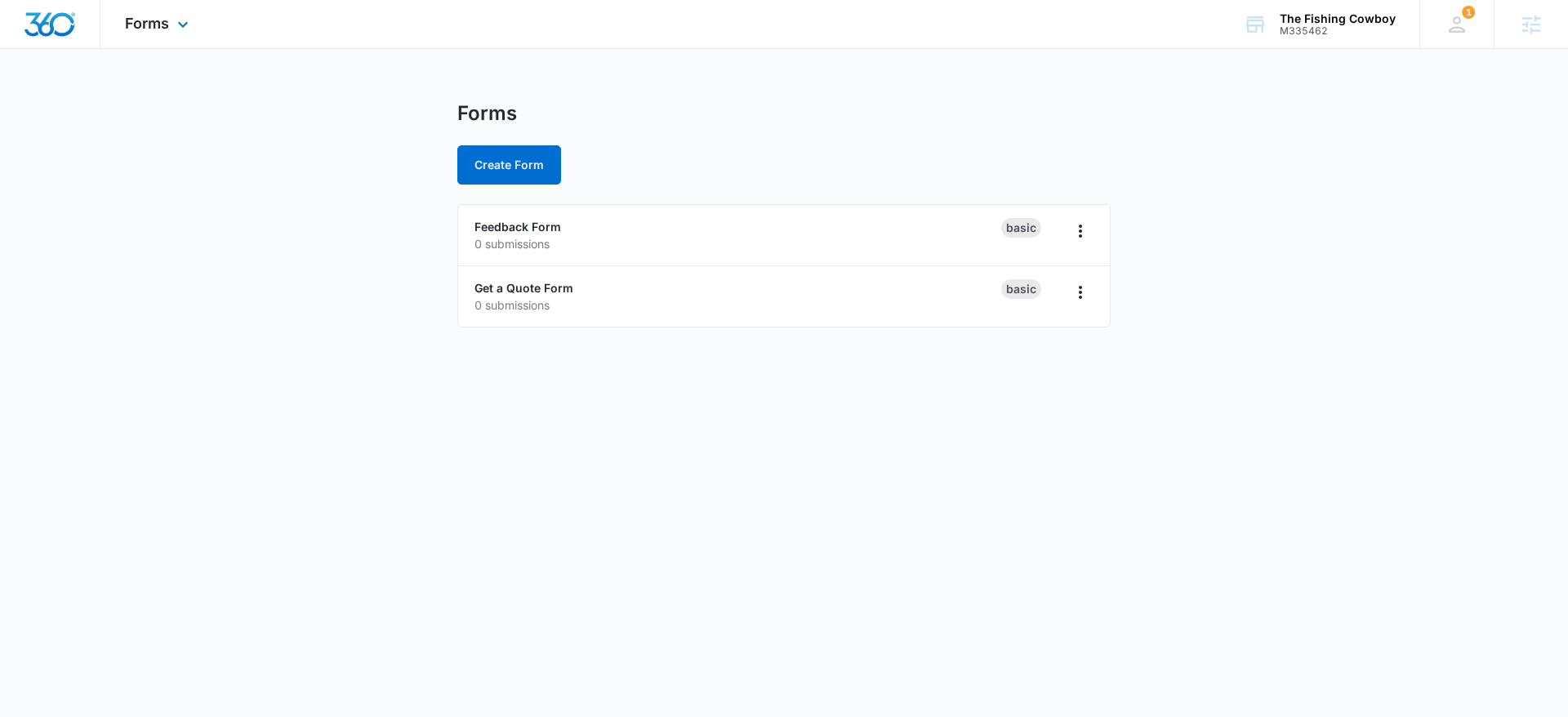 click at bounding box center (50, 24) 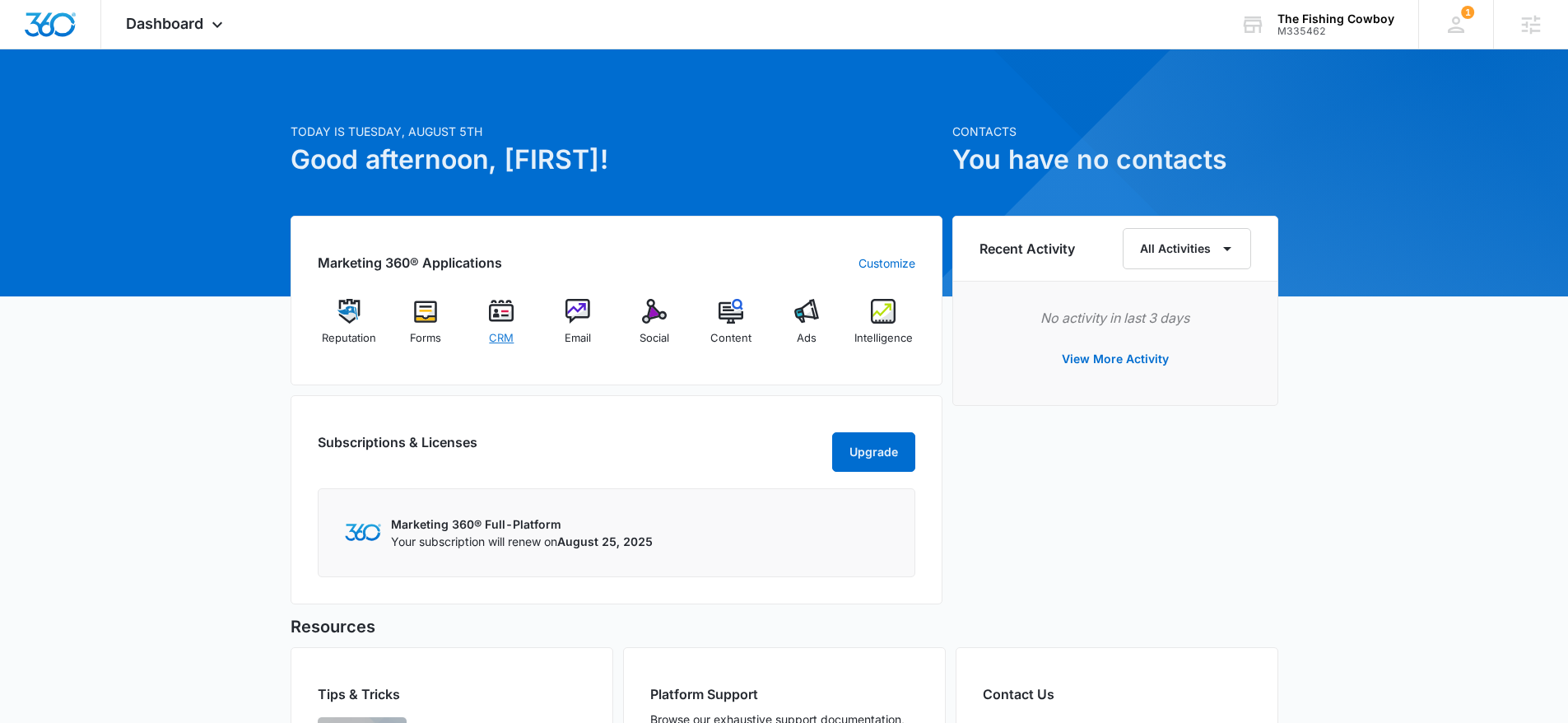 click at bounding box center (501, 311) 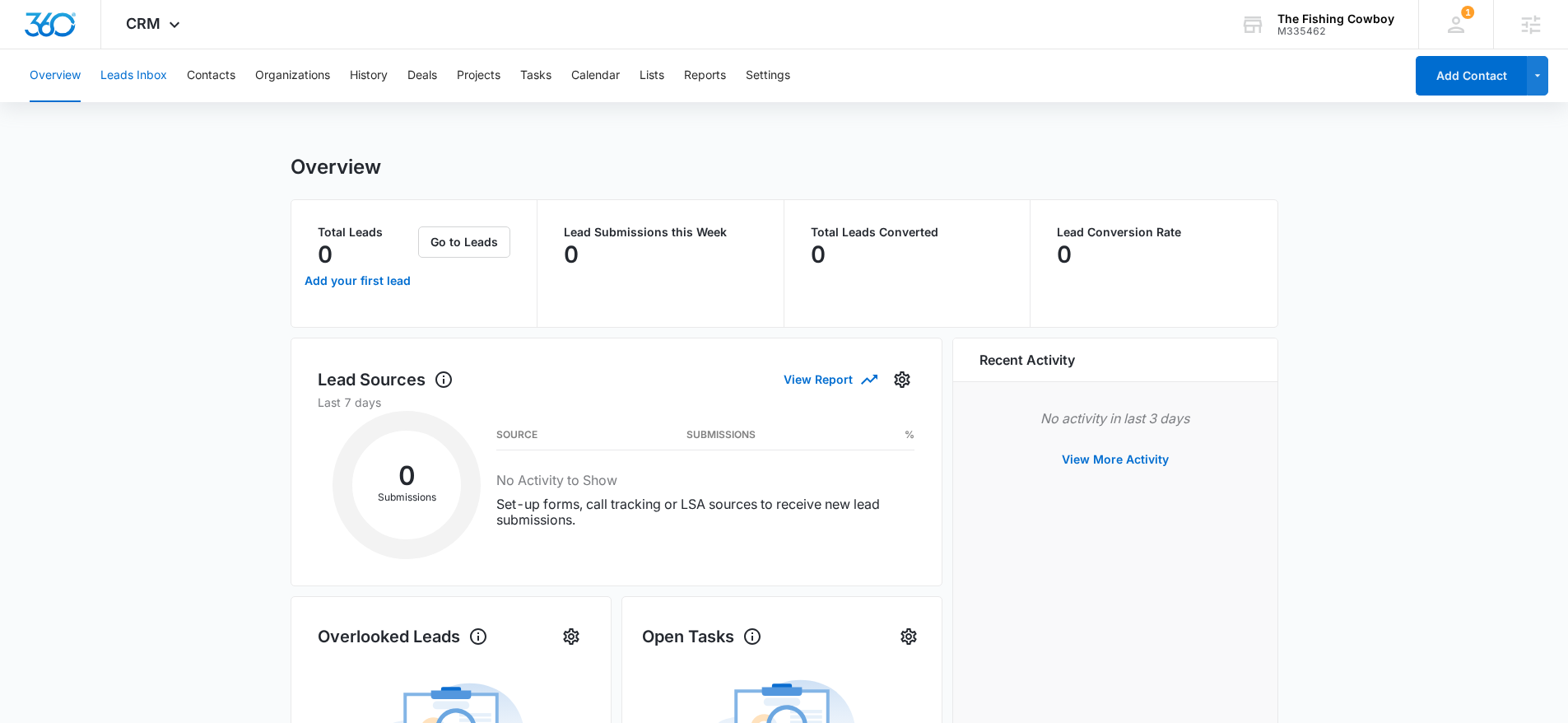 click on "Leads Inbox" at bounding box center (133, 76) 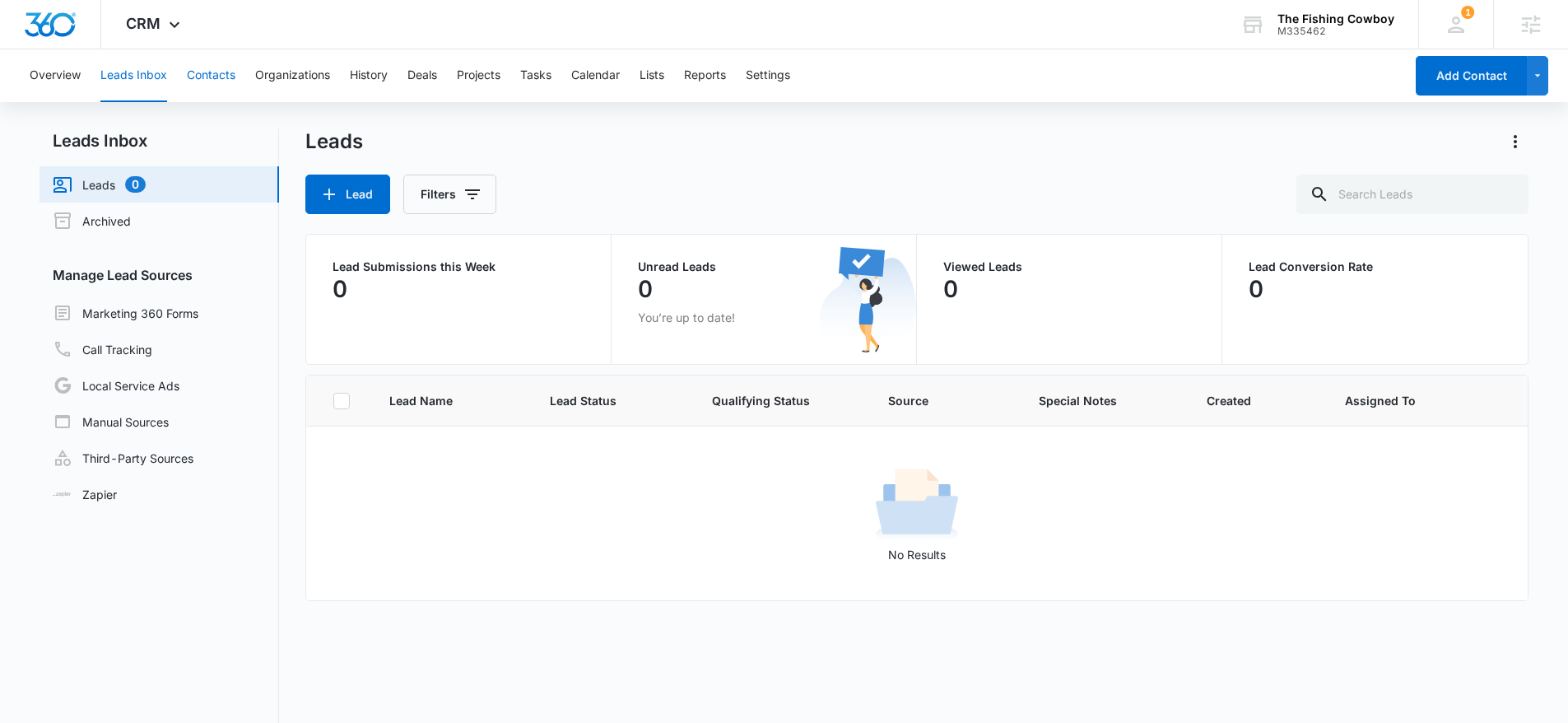 click on "Contacts" at bounding box center [211, 76] 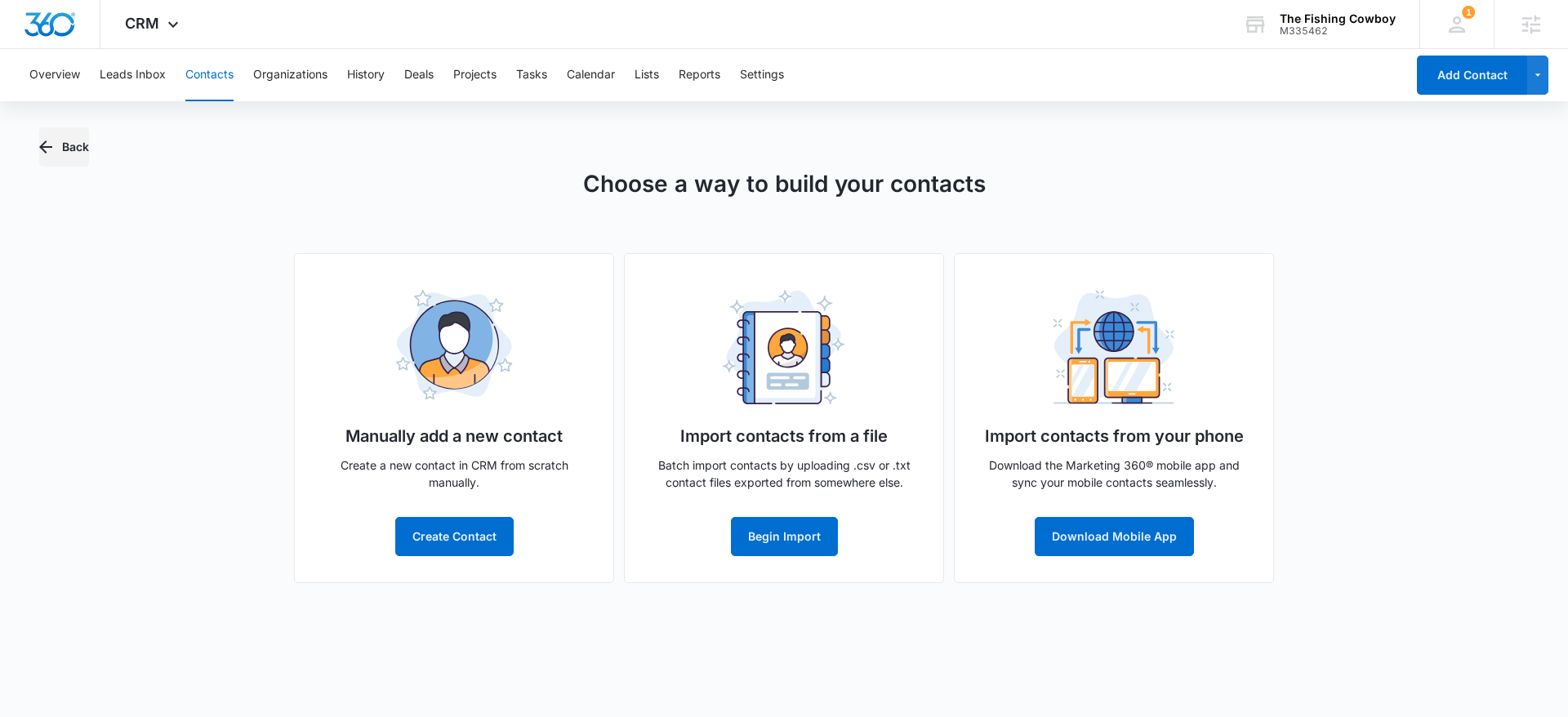 click on "Back" at bounding box center (64, 147) 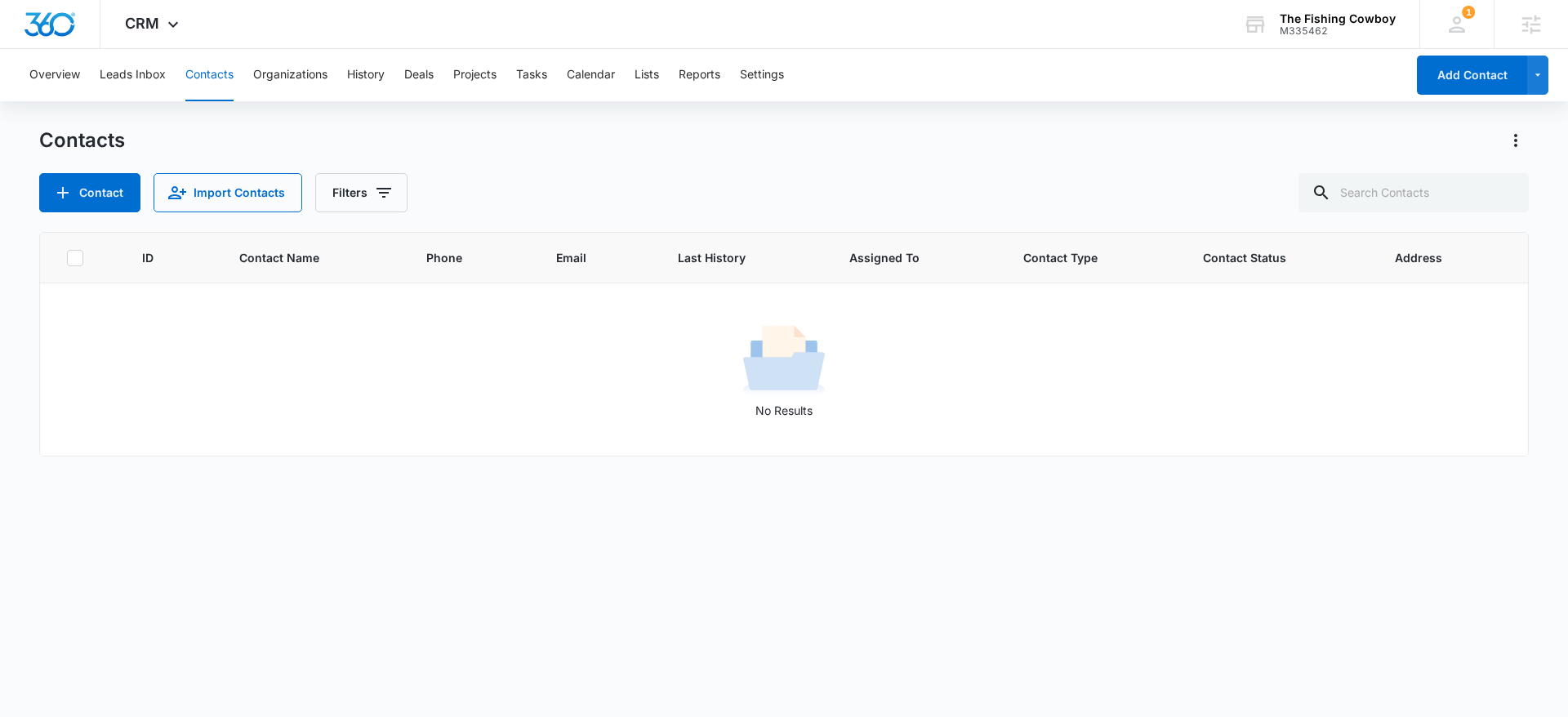 click on "ID Contact Name Phone Email Last History Assigned To Contact Type Contact Status Address No Results" at bounding box center (784, 464) 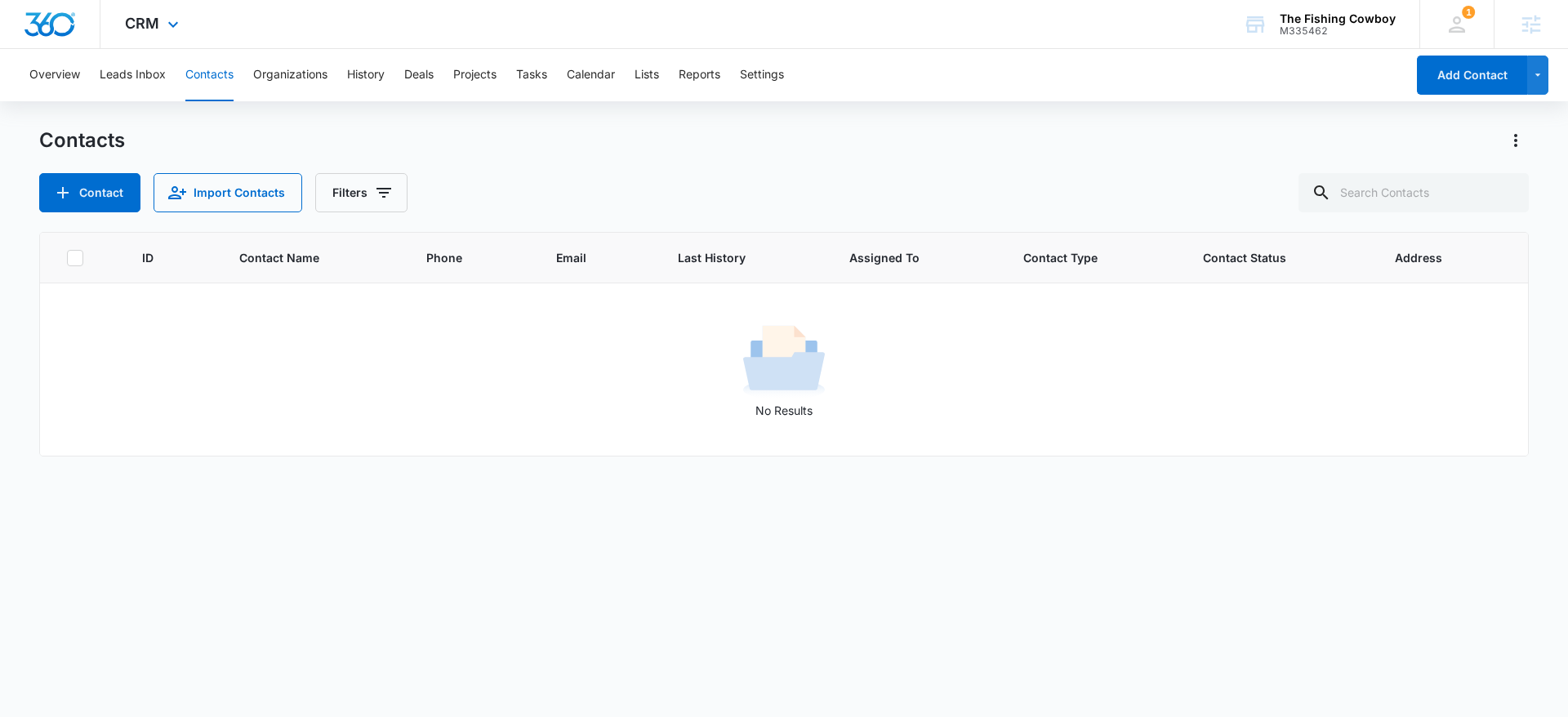 click at bounding box center [50, 24] 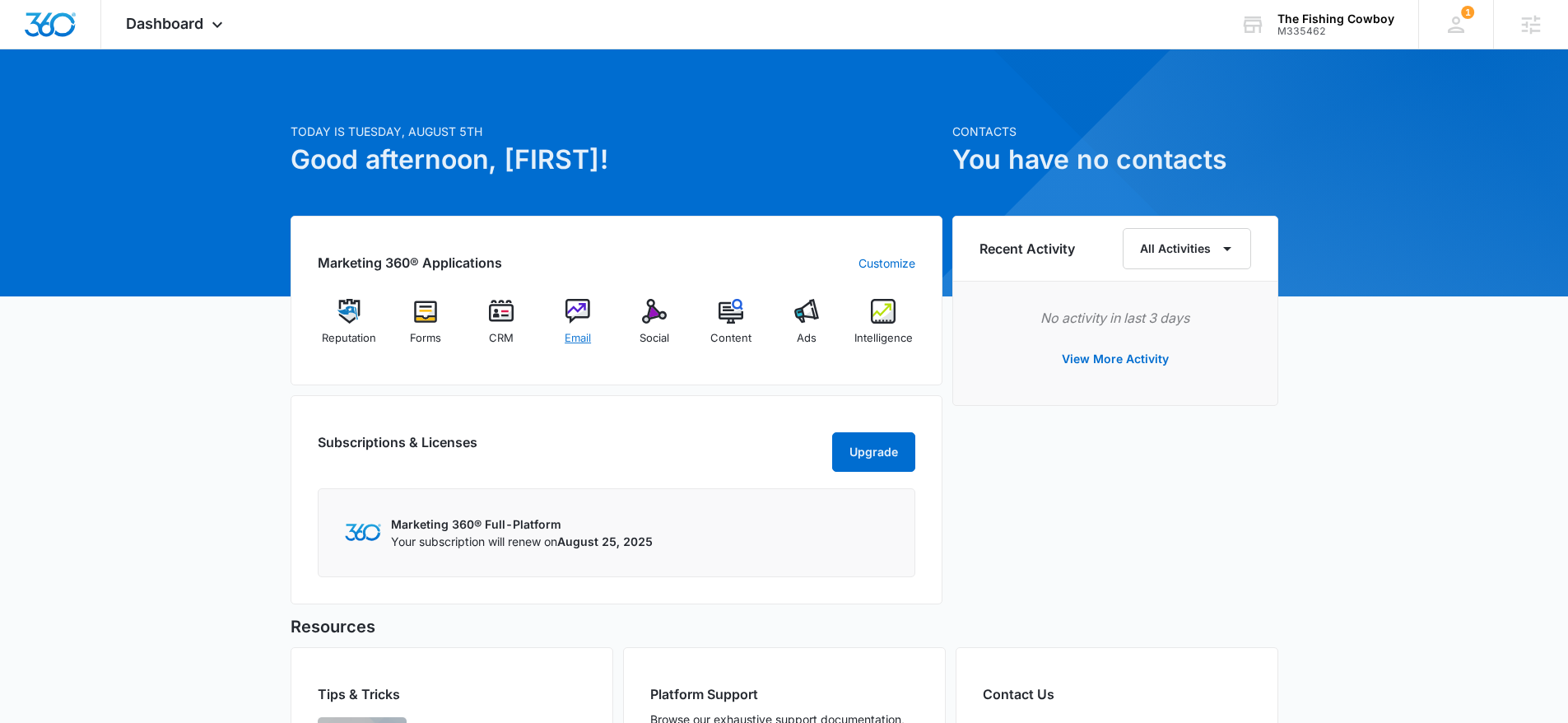 click on "Email" at bounding box center (578, 329) 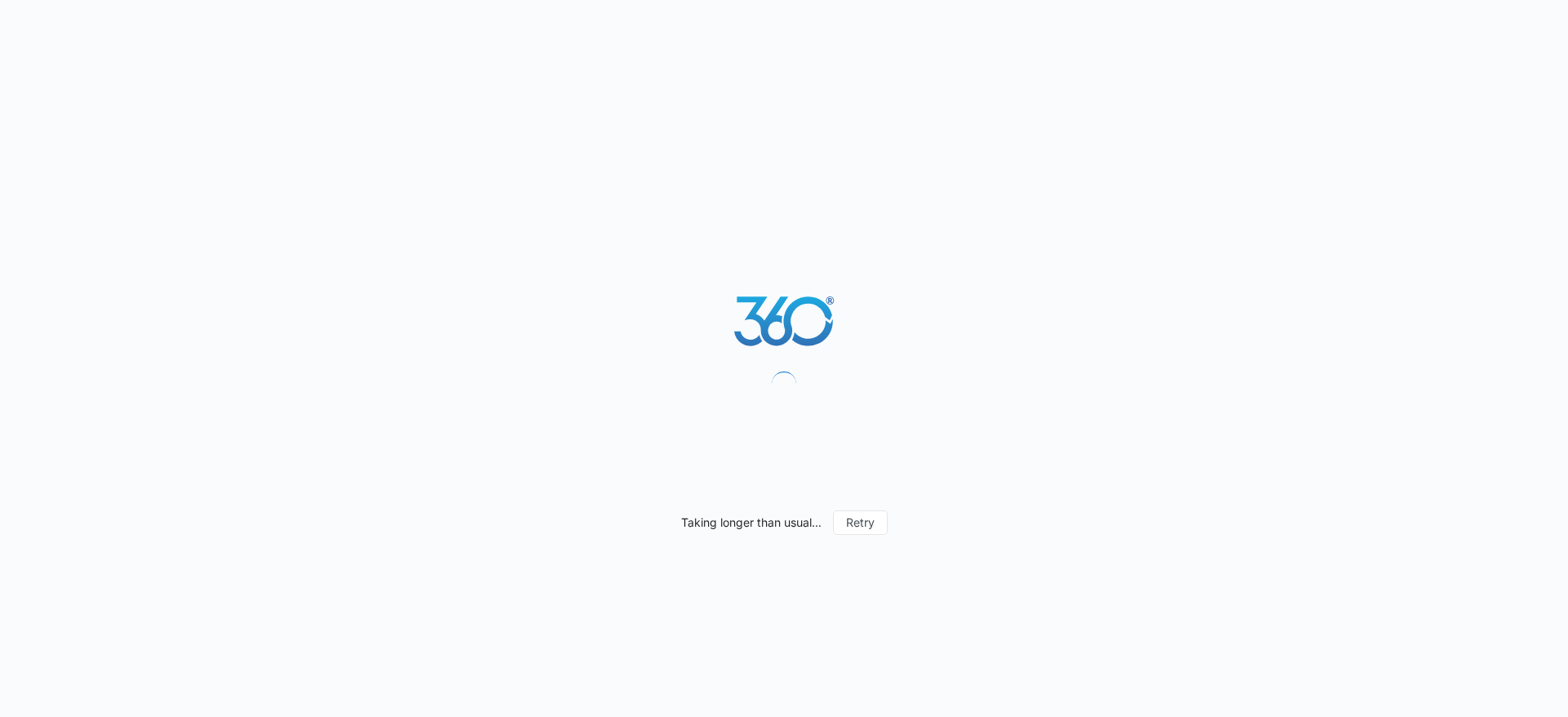 scroll, scrollTop: 0, scrollLeft: 0, axis: both 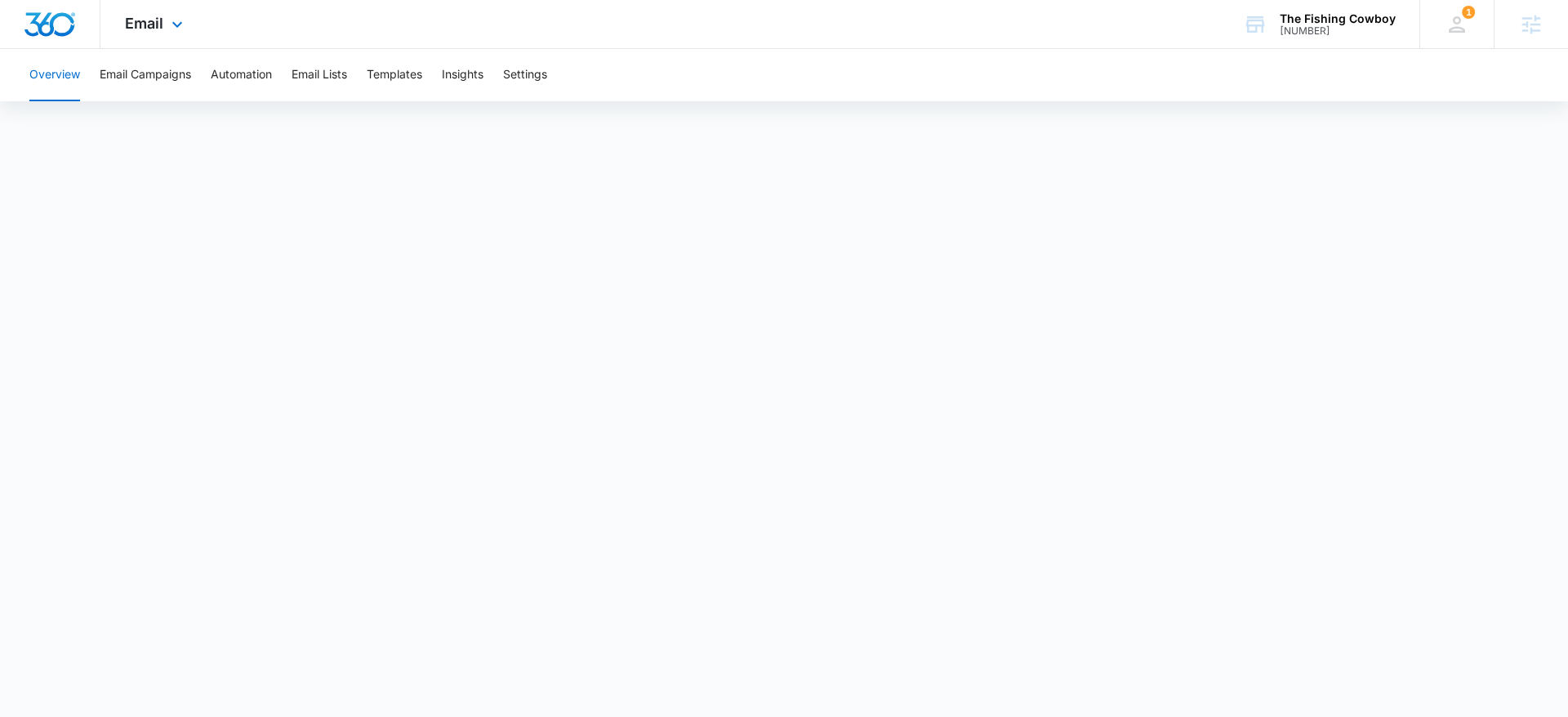 click at bounding box center [50, 24] 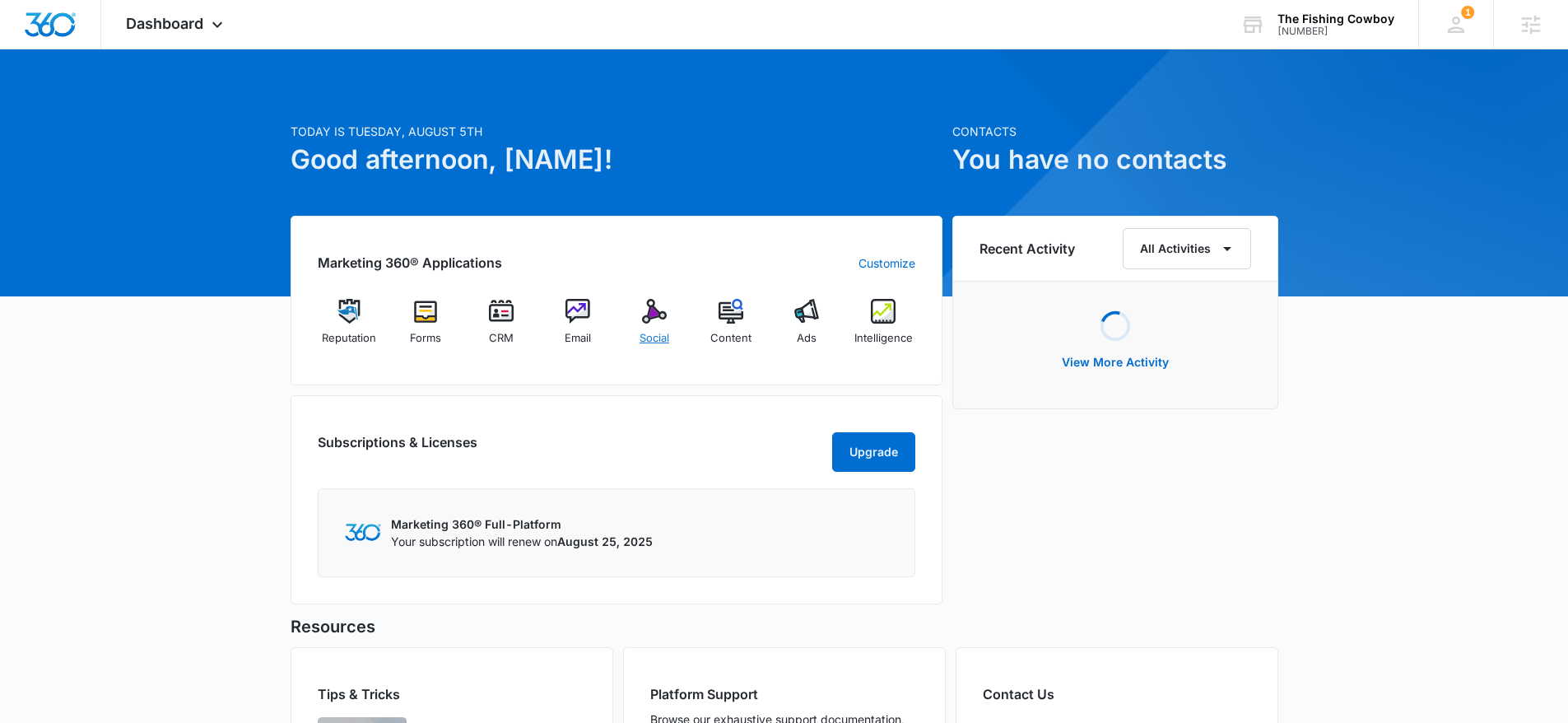 click on "Social" at bounding box center [654, 329] 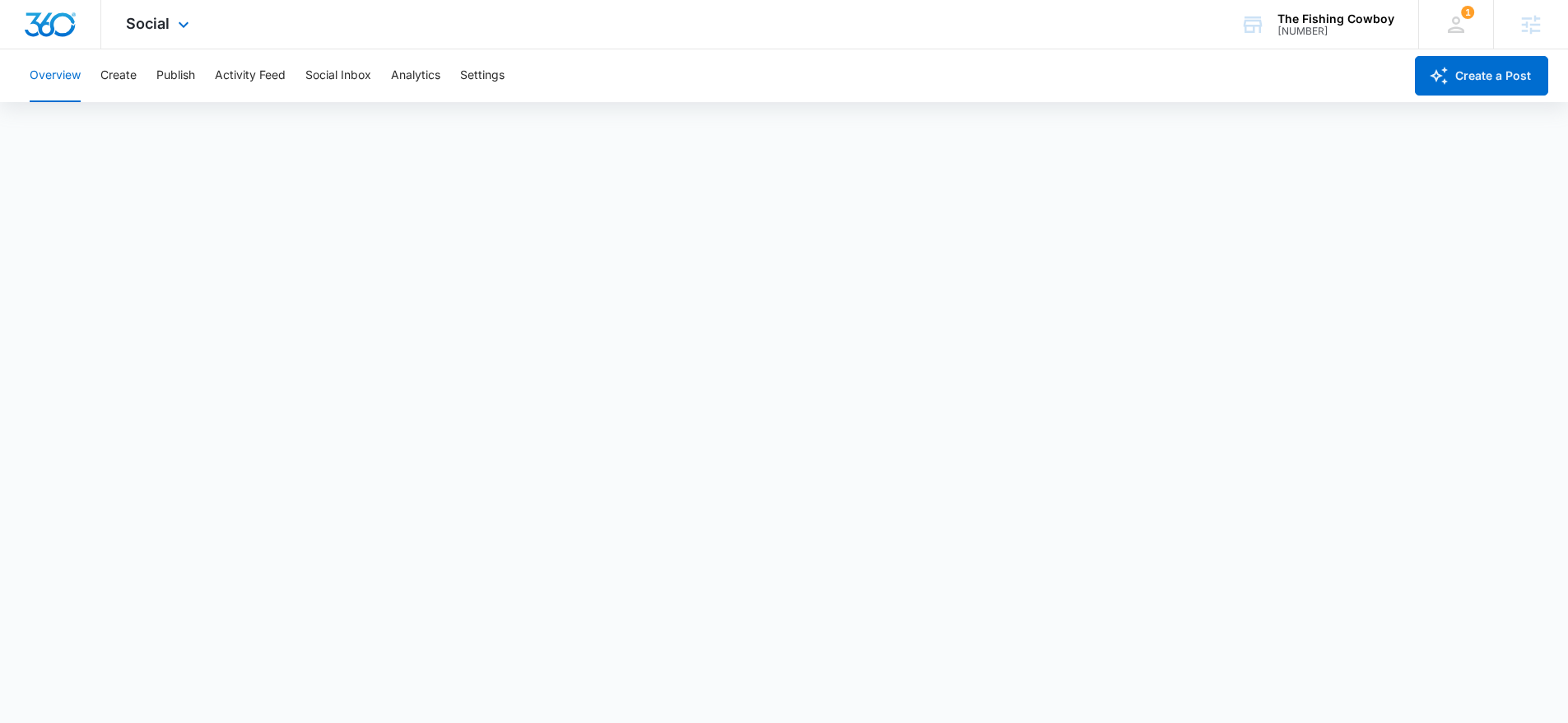 click at bounding box center [50, 25] 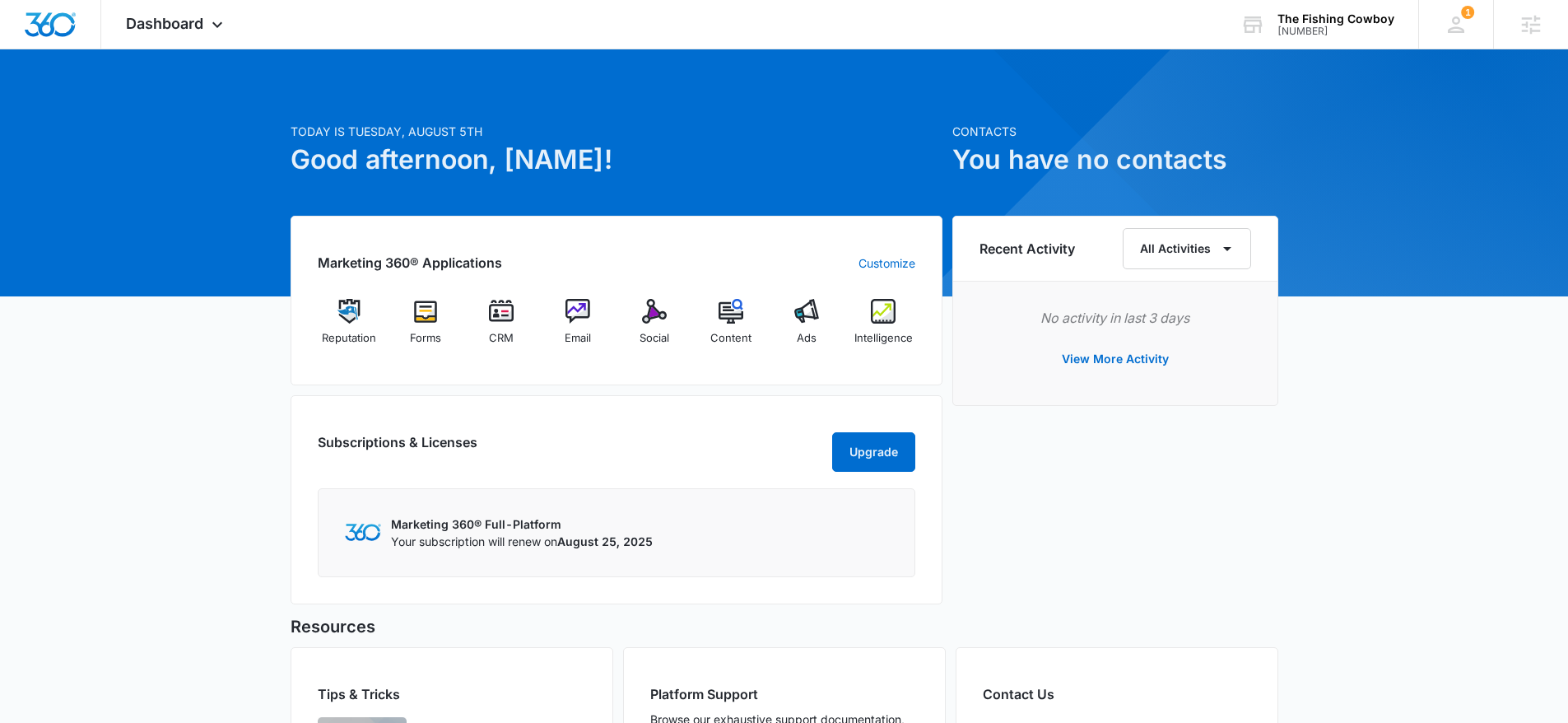 click on "Marketing 360® Applications Customize Reputation Forms CRM Email Social Content Ads Intelligence Subscriptions & Licenses Upgrade Marketing 360® Full-Platform Your subscription will renew on  August 25, 2025" at bounding box center (616, 415) 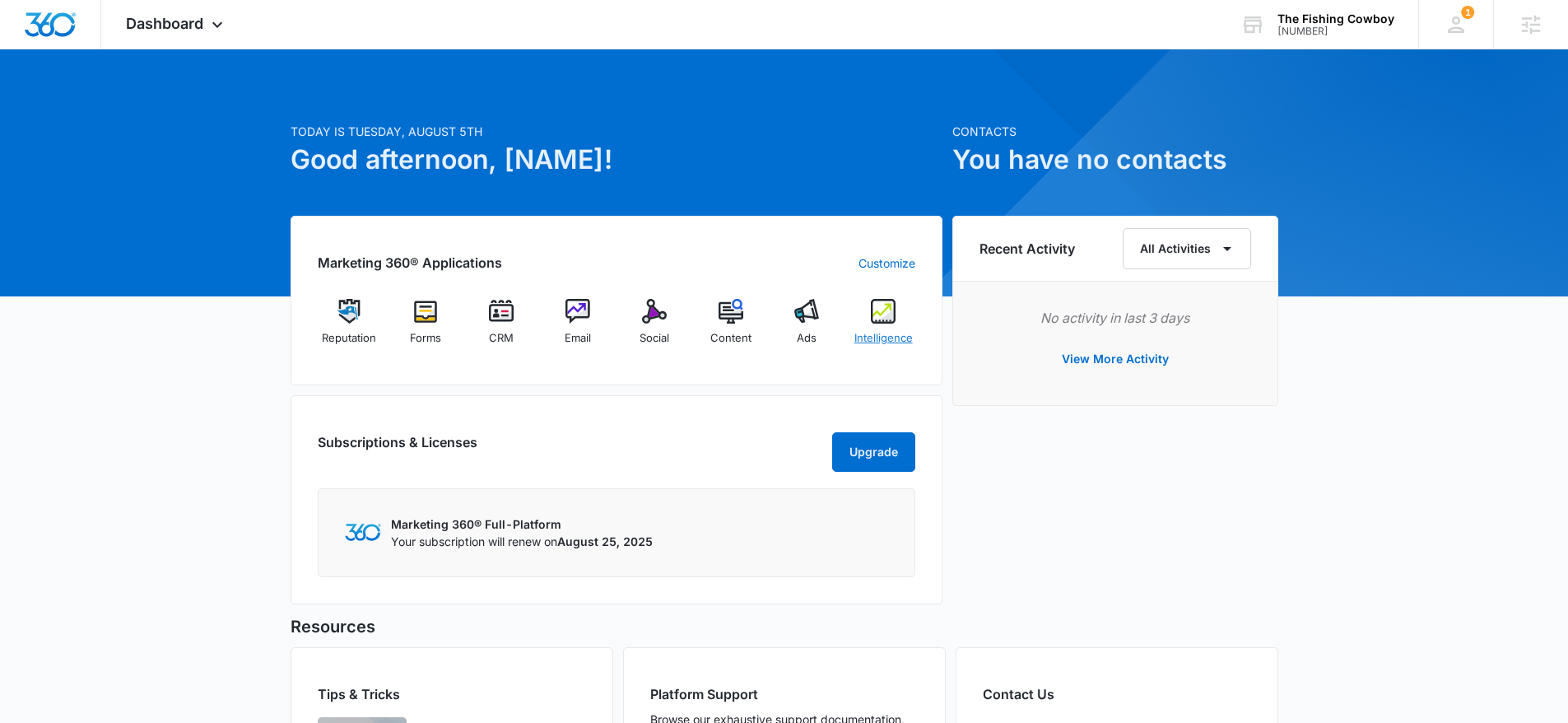 click at bounding box center (883, 311) 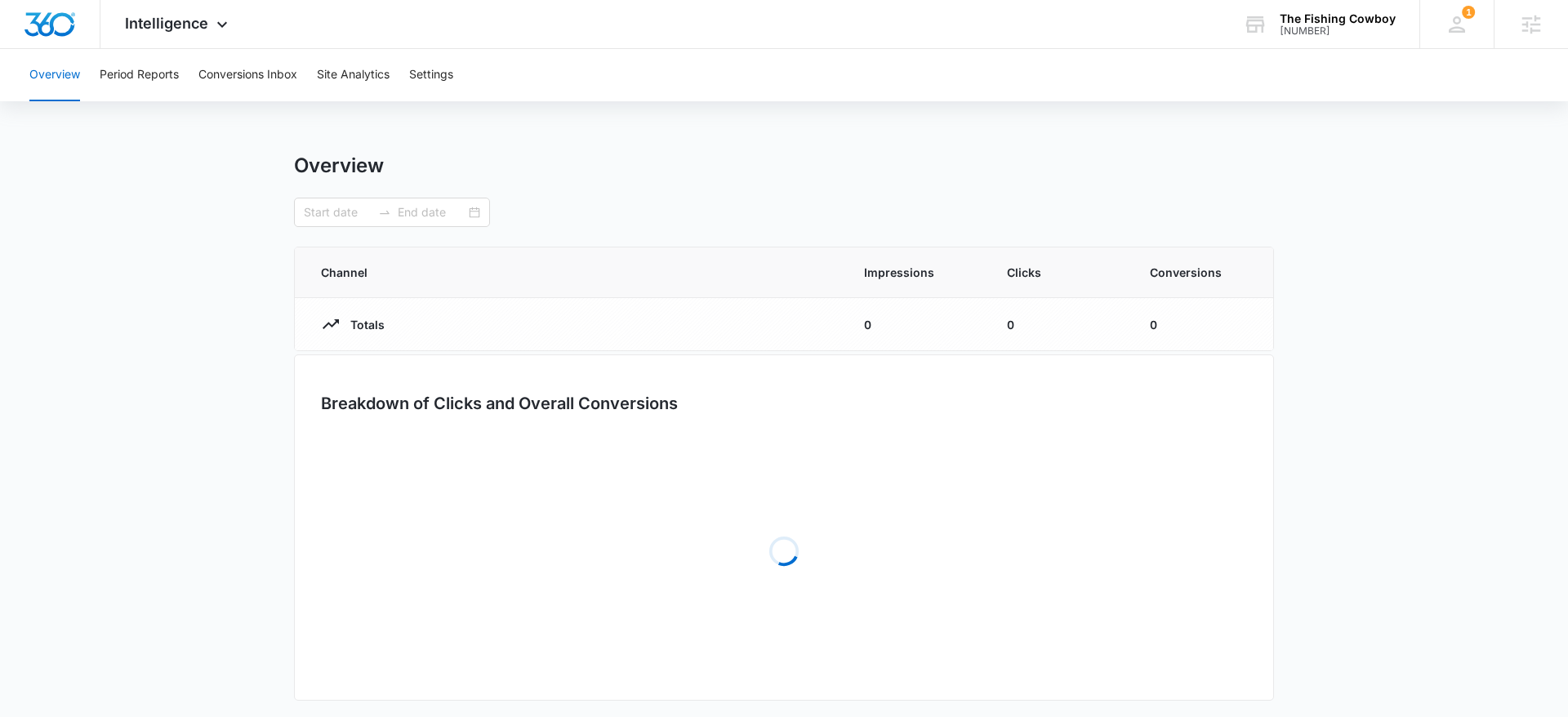 type on "07/05/2025" 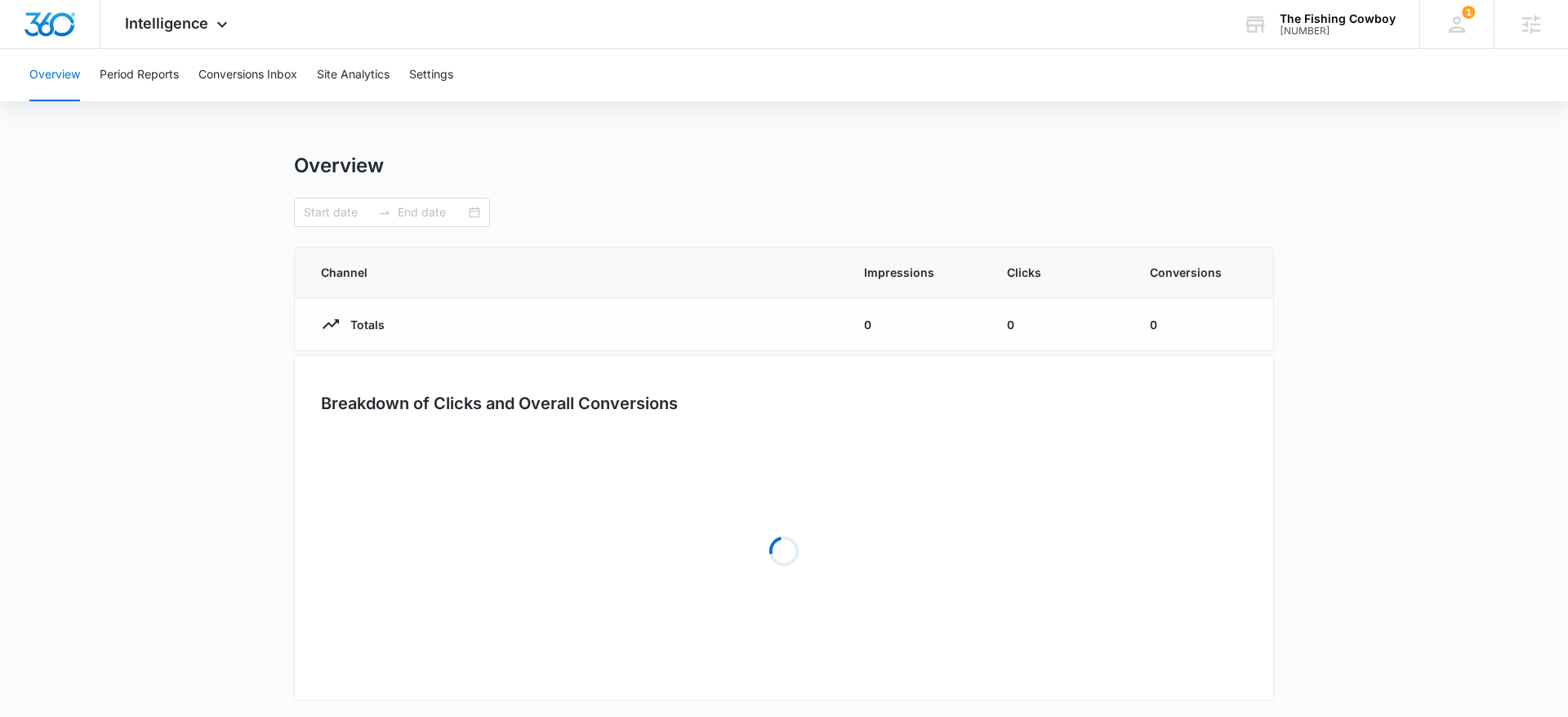 type on "08/04/2025" 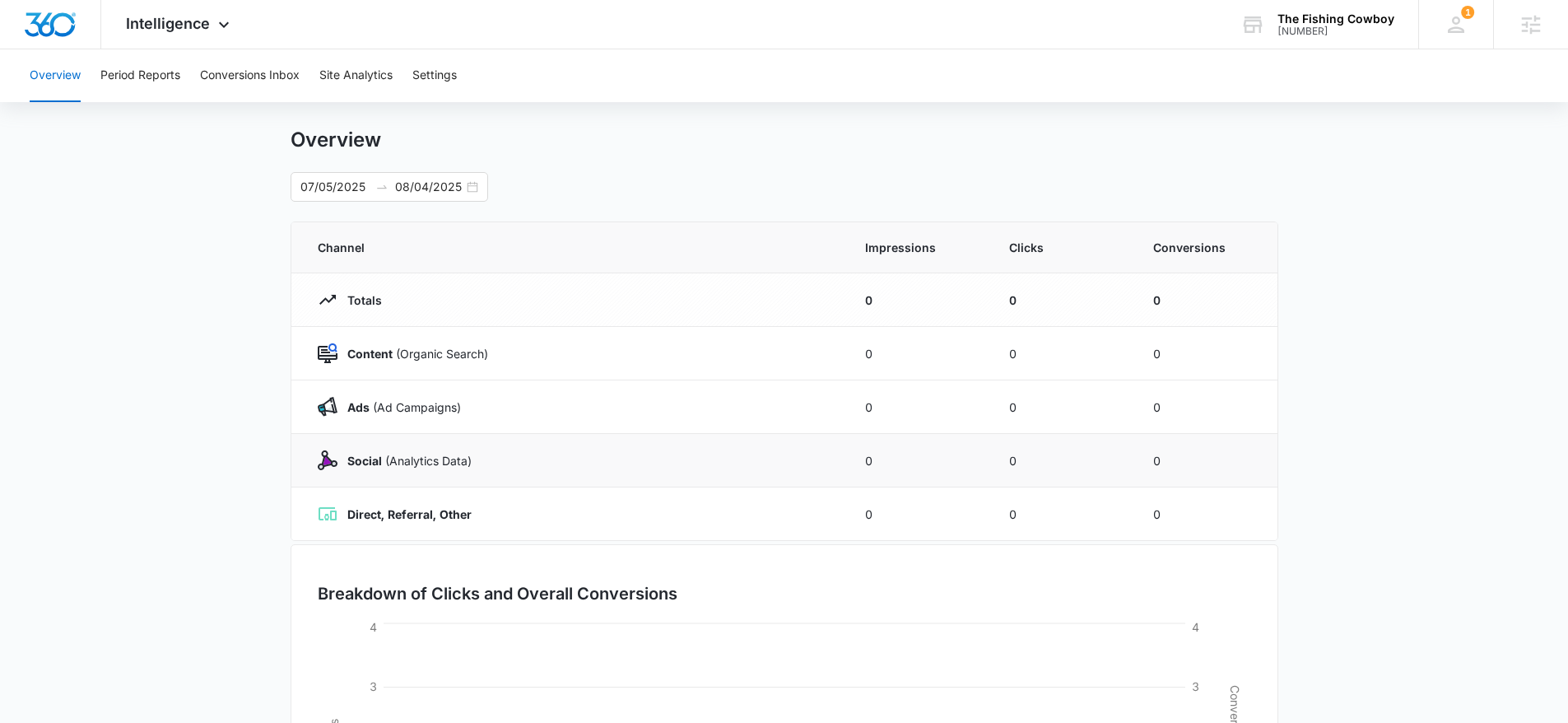 scroll, scrollTop: 29, scrollLeft: 0, axis: vertical 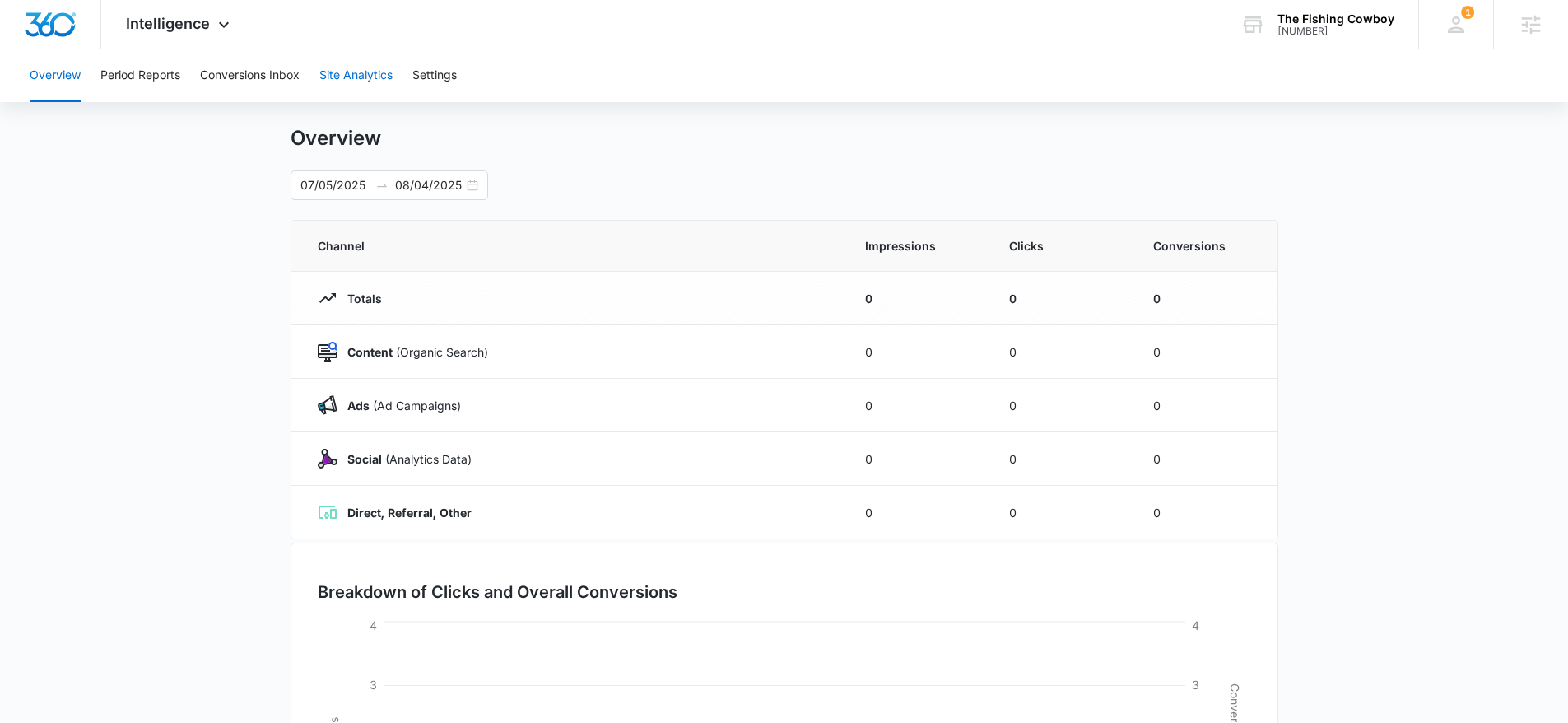 click on "Site Analytics" at bounding box center (356, 76) 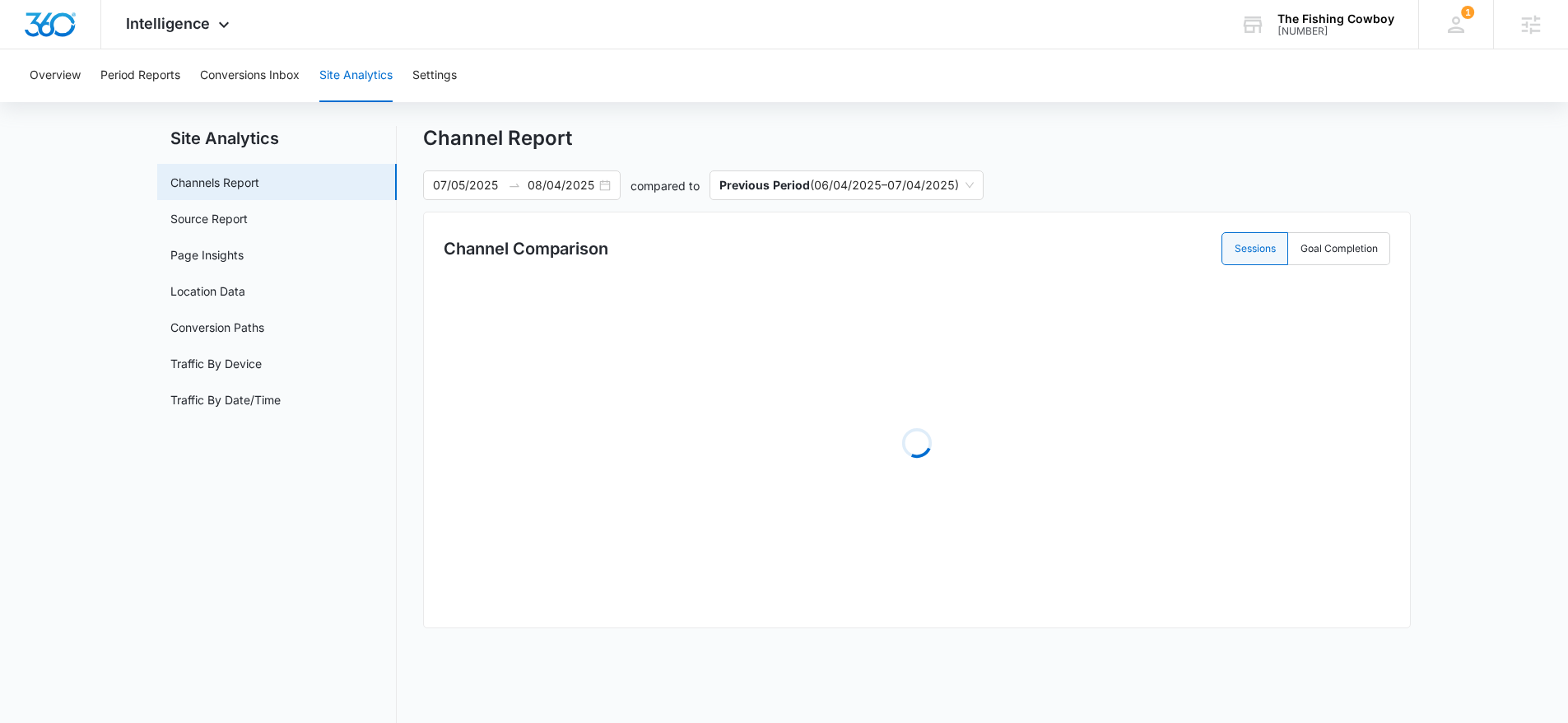 scroll, scrollTop: 0, scrollLeft: 0, axis: both 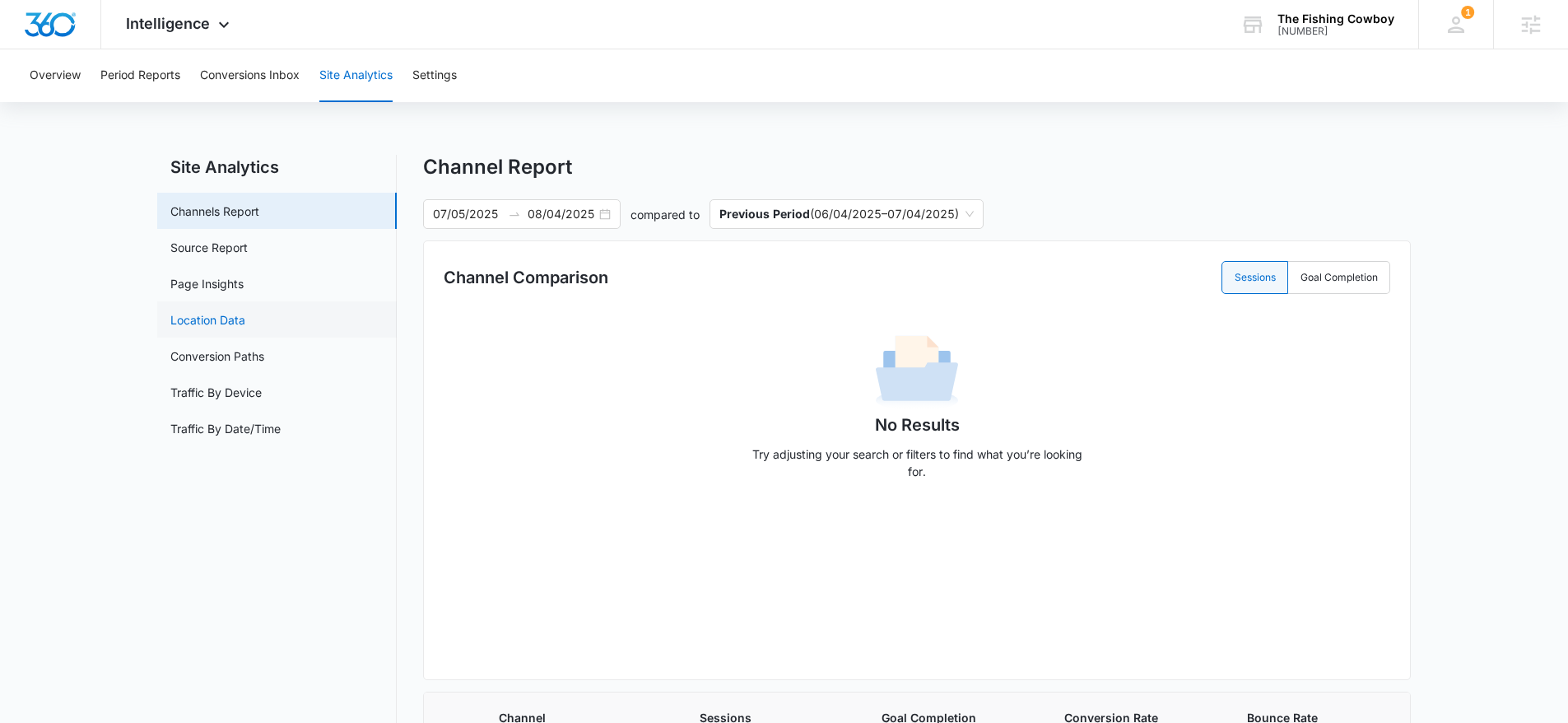 click on "Location Data" at bounding box center (207, 320) 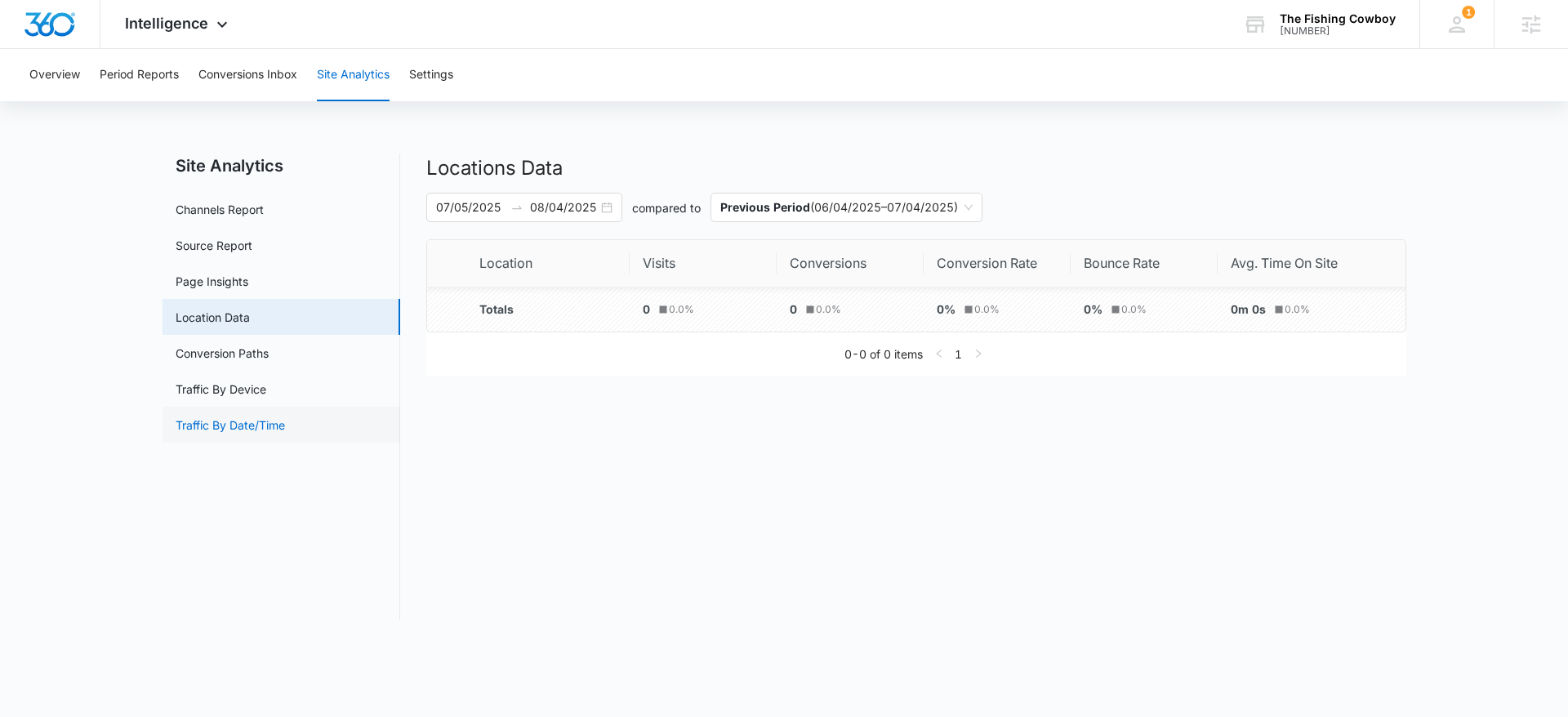 click on "Traffic By Date/Time" at bounding box center (230, 425) 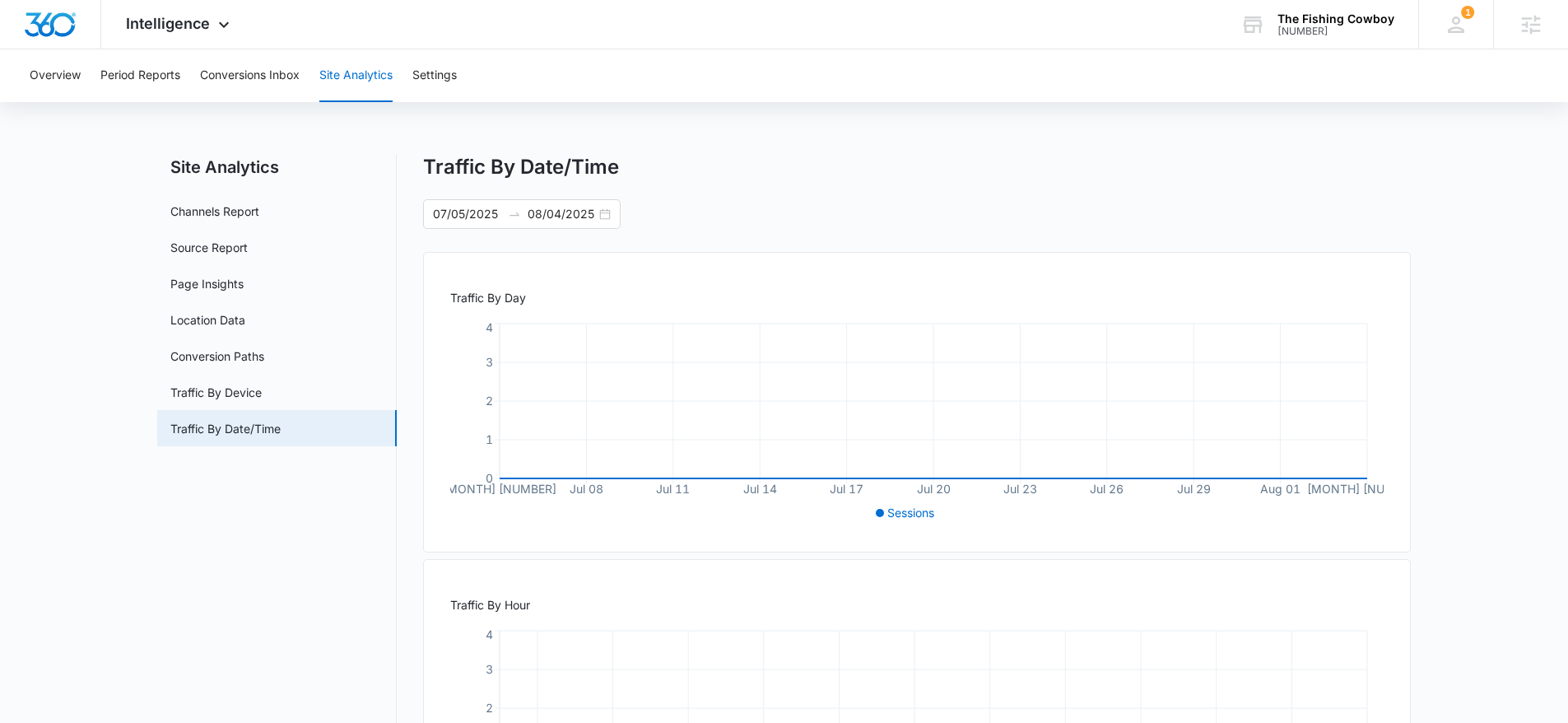 click on "Traffic By Date/Time" at bounding box center [917, 167] 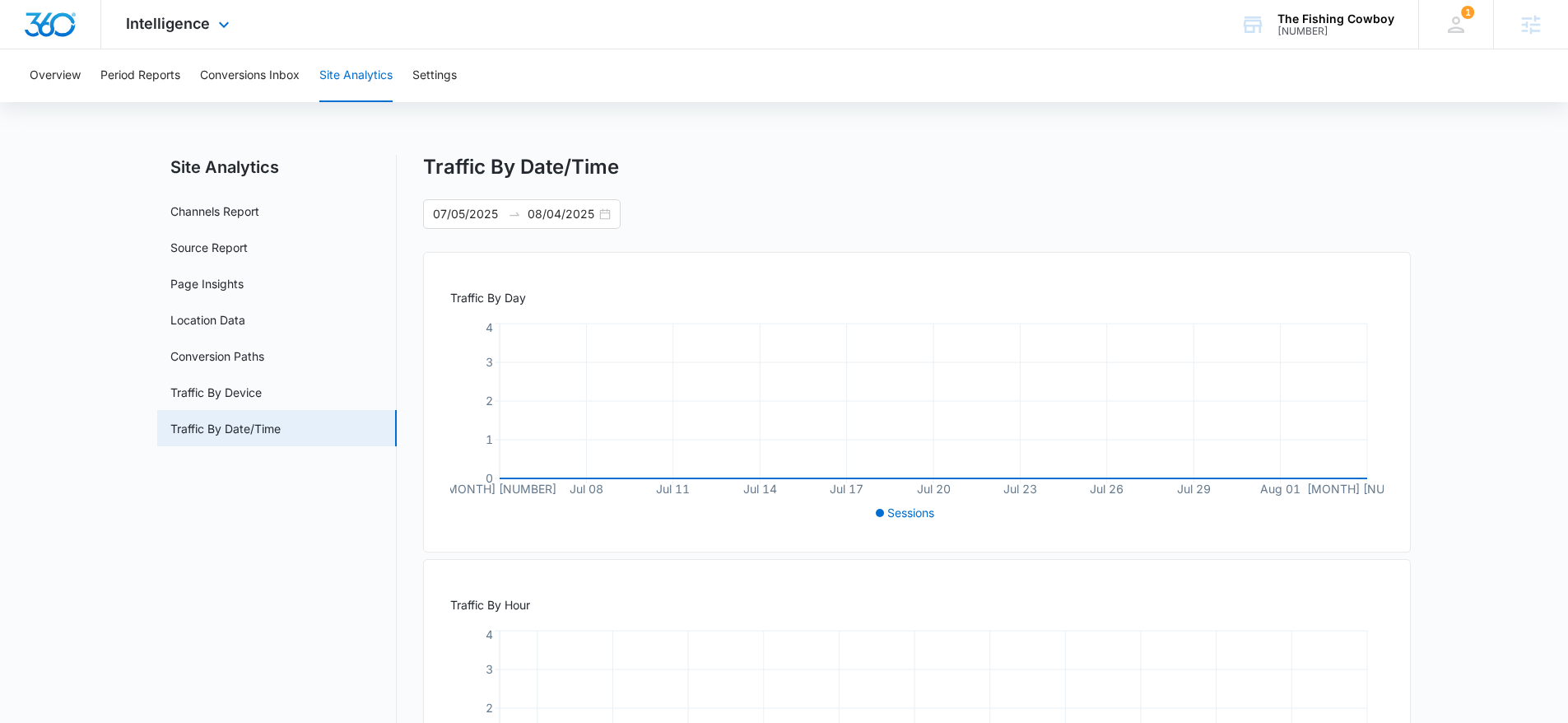 click at bounding box center [50, 25] 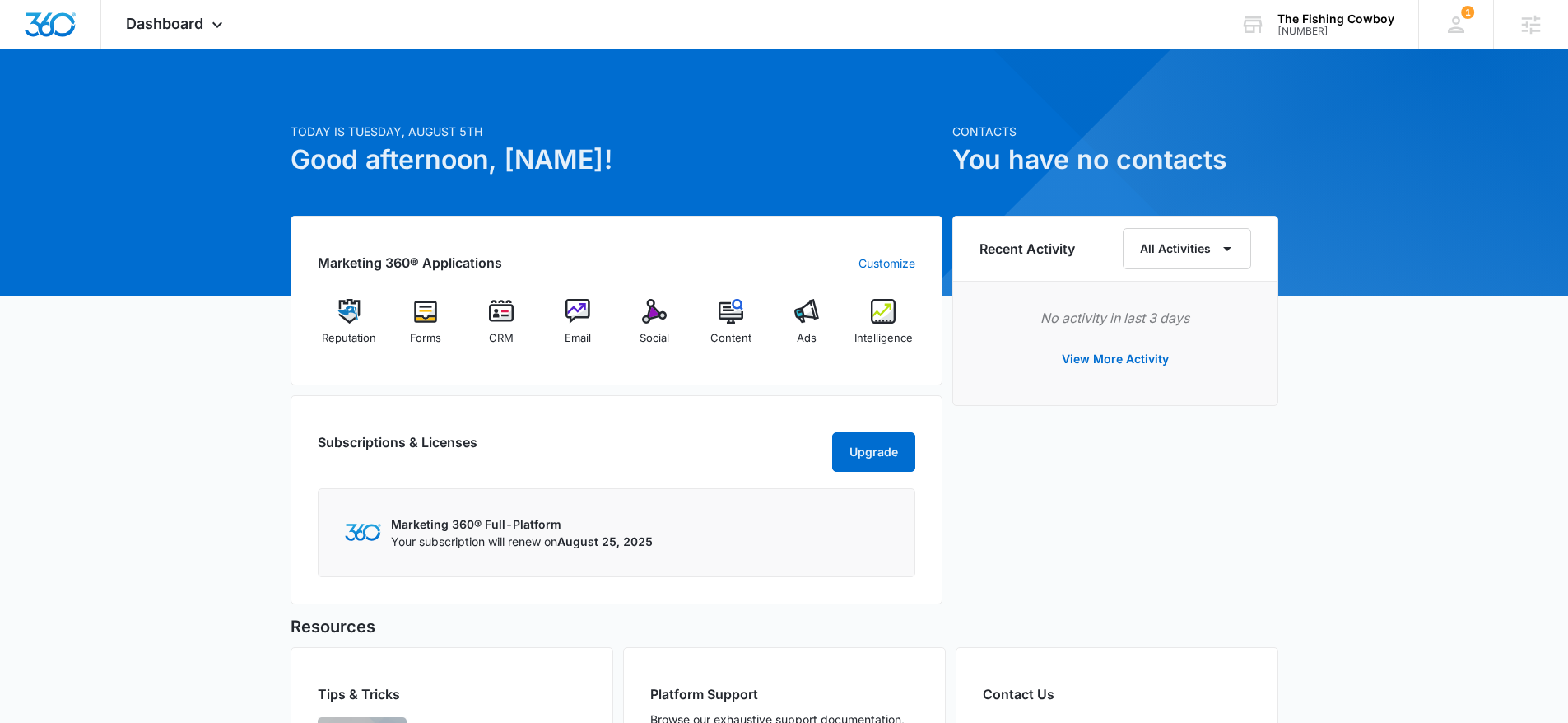 click on "Marketing 360® Applications Customize Reputation Forms CRM Email Social Content Ads Intelligence Subscriptions & Licenses Upgrade Marketing 360® Full-Platform Your subscription will renew on  August 25, 2025" at bounding box center [616, 415] 